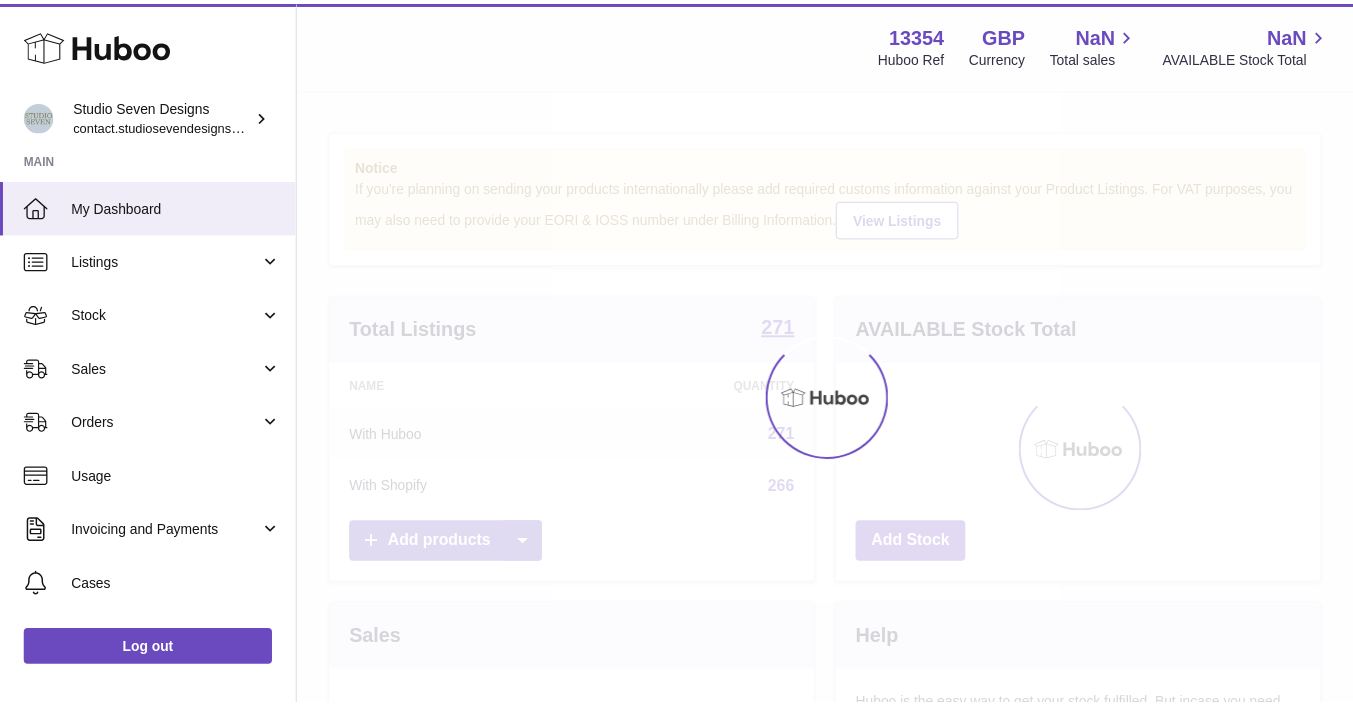 scroll, scrollTop: 0, scrollLeft: 0, axis: both 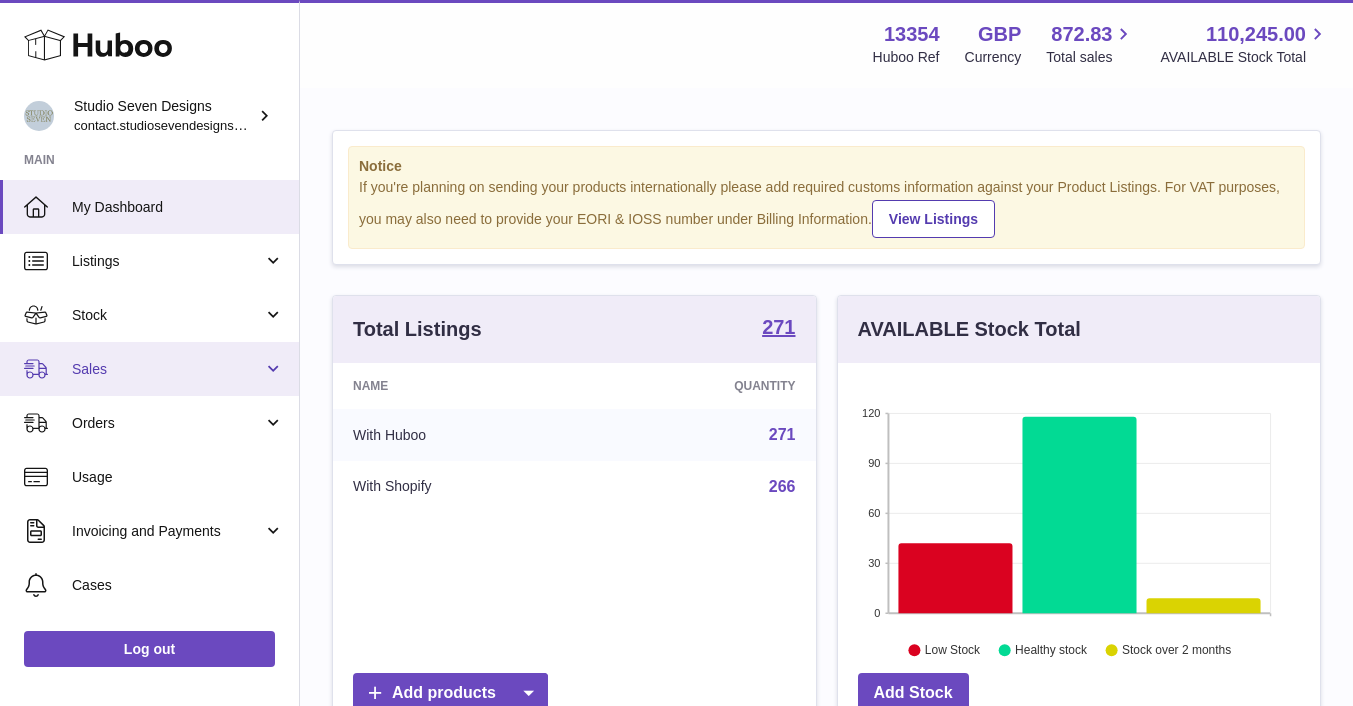 click on "Sales" at bounding box center (167, 369) 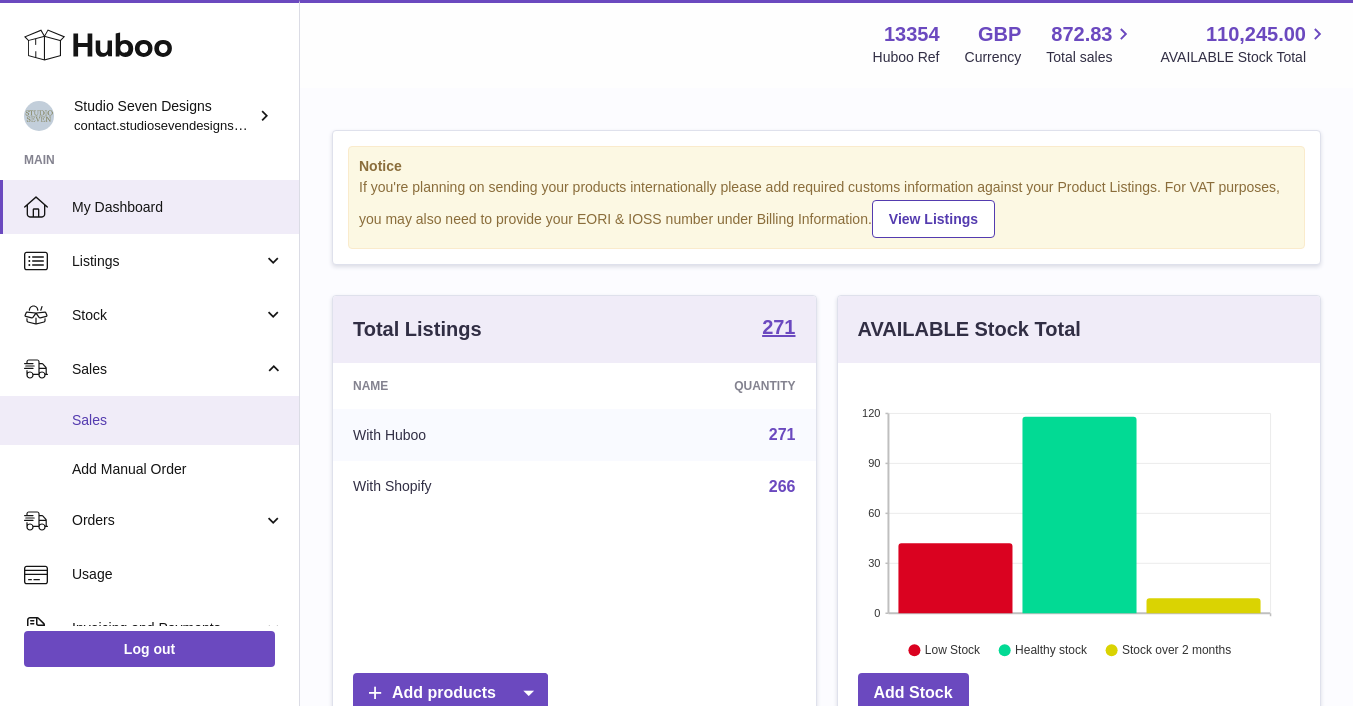 click on "Sales" at bounding box center [178, 420] 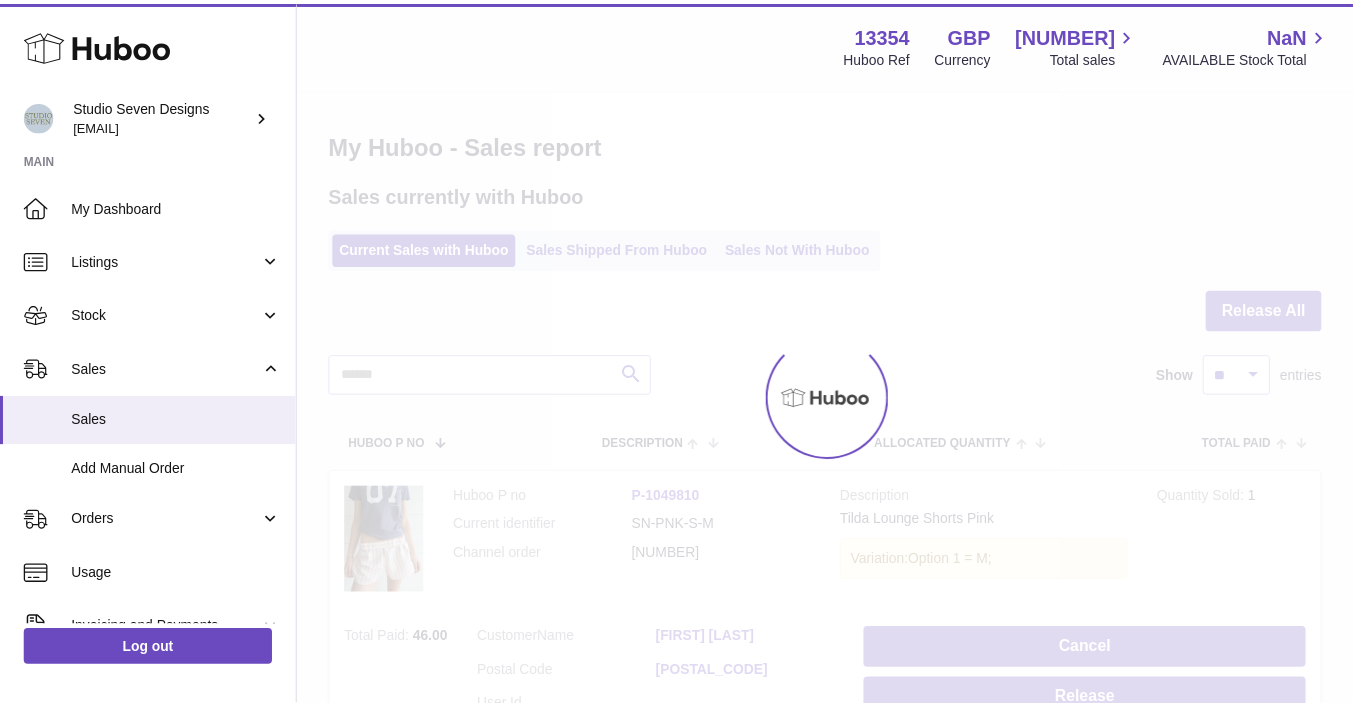 scroll, scrollTop: 0, scrollLeft: 0, axis: both 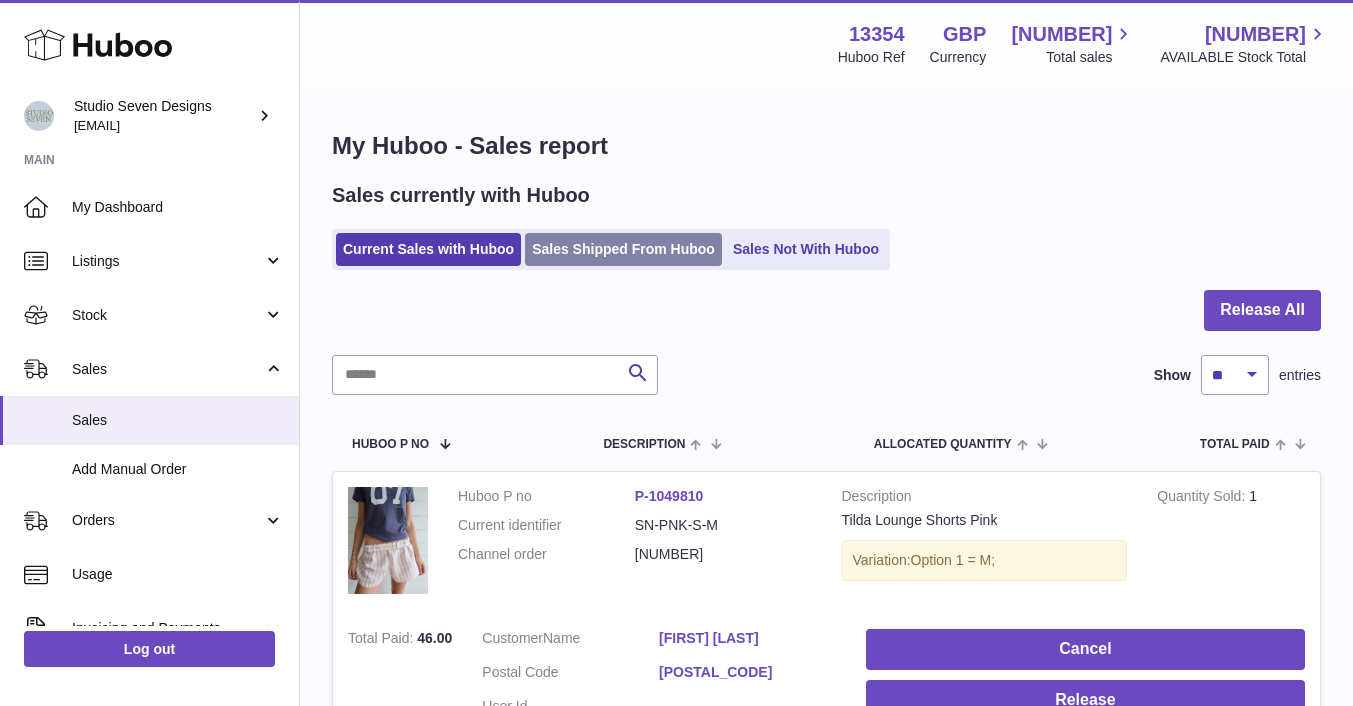 click on "Sales Shipped From Huboo" at bounding box center (623, 249) 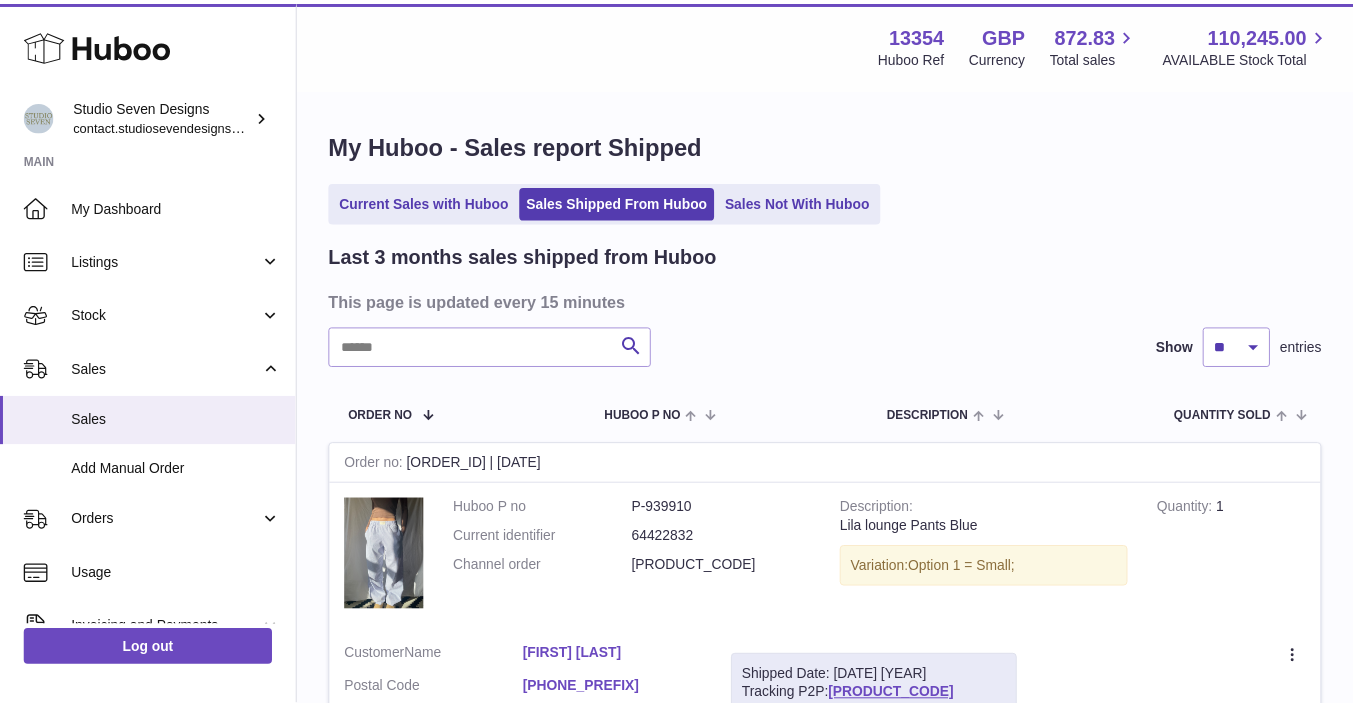 scroll, scrollTop: 0, scrollLeft: 0, axis: both 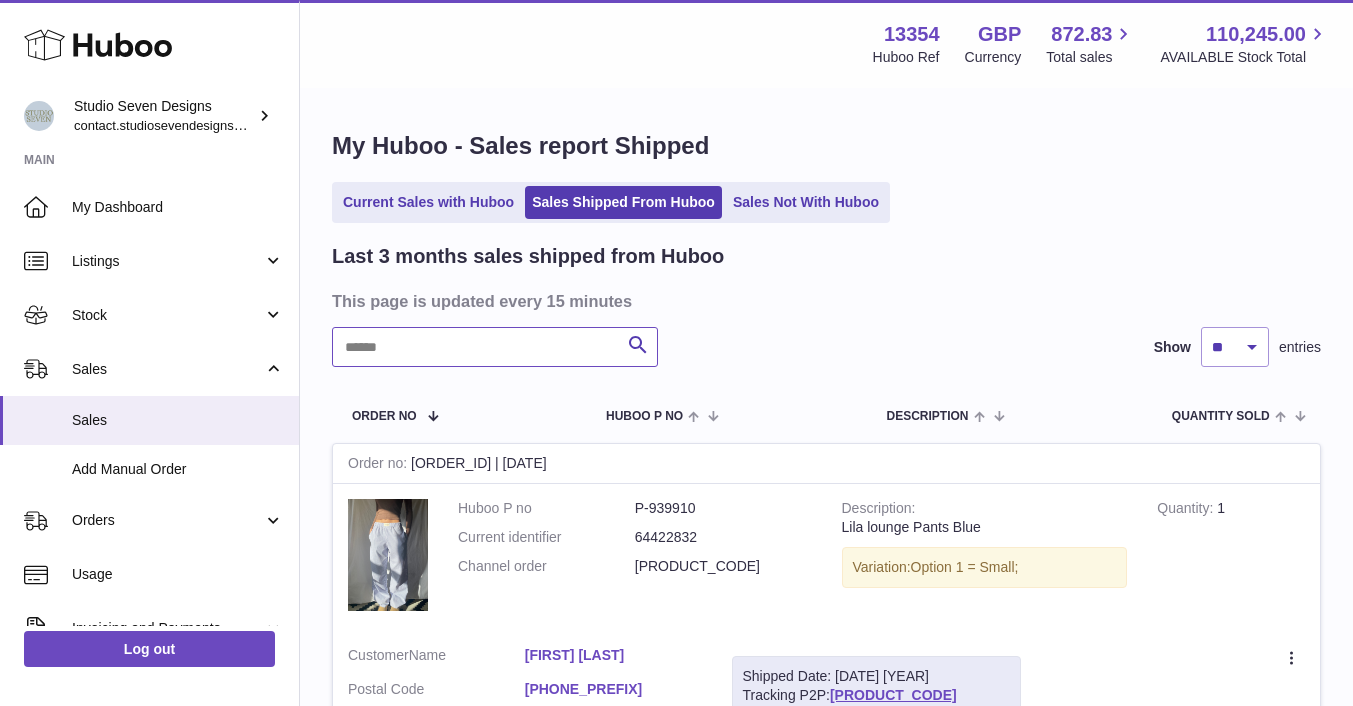 click at bounding box center [495, 347] 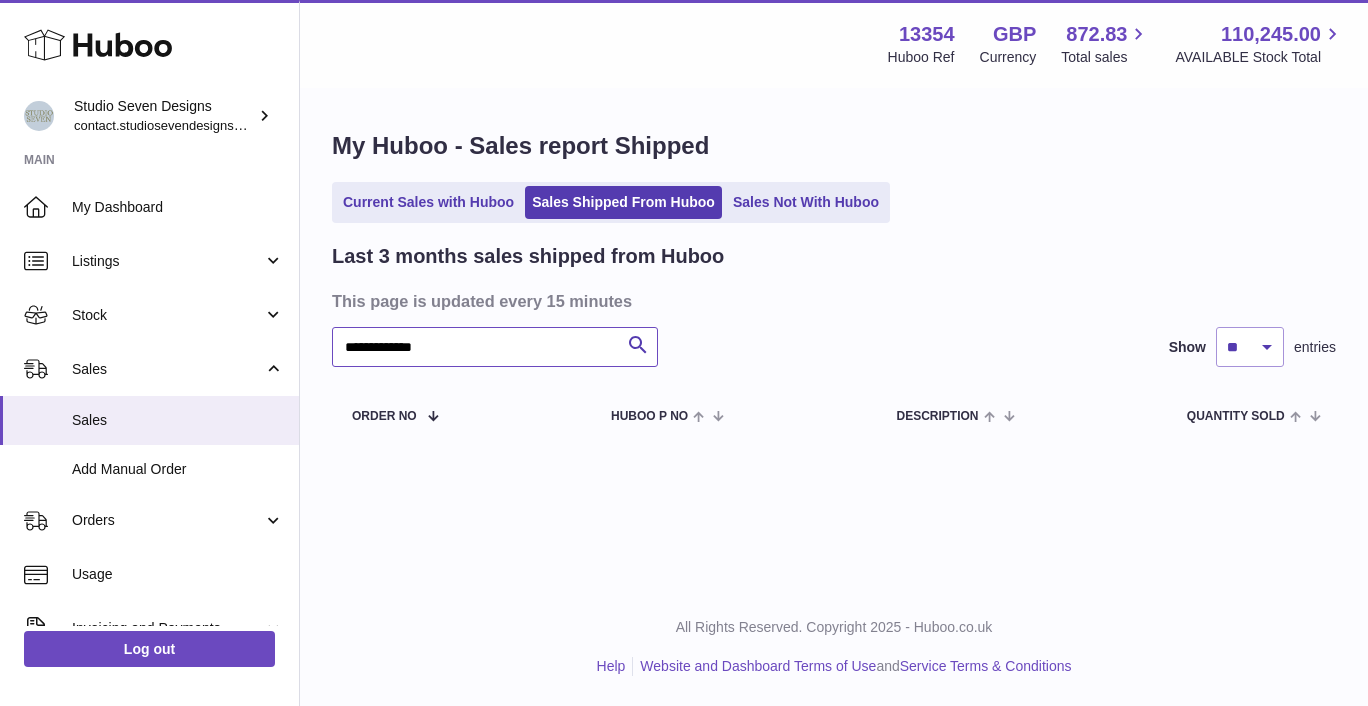 type on "**********" 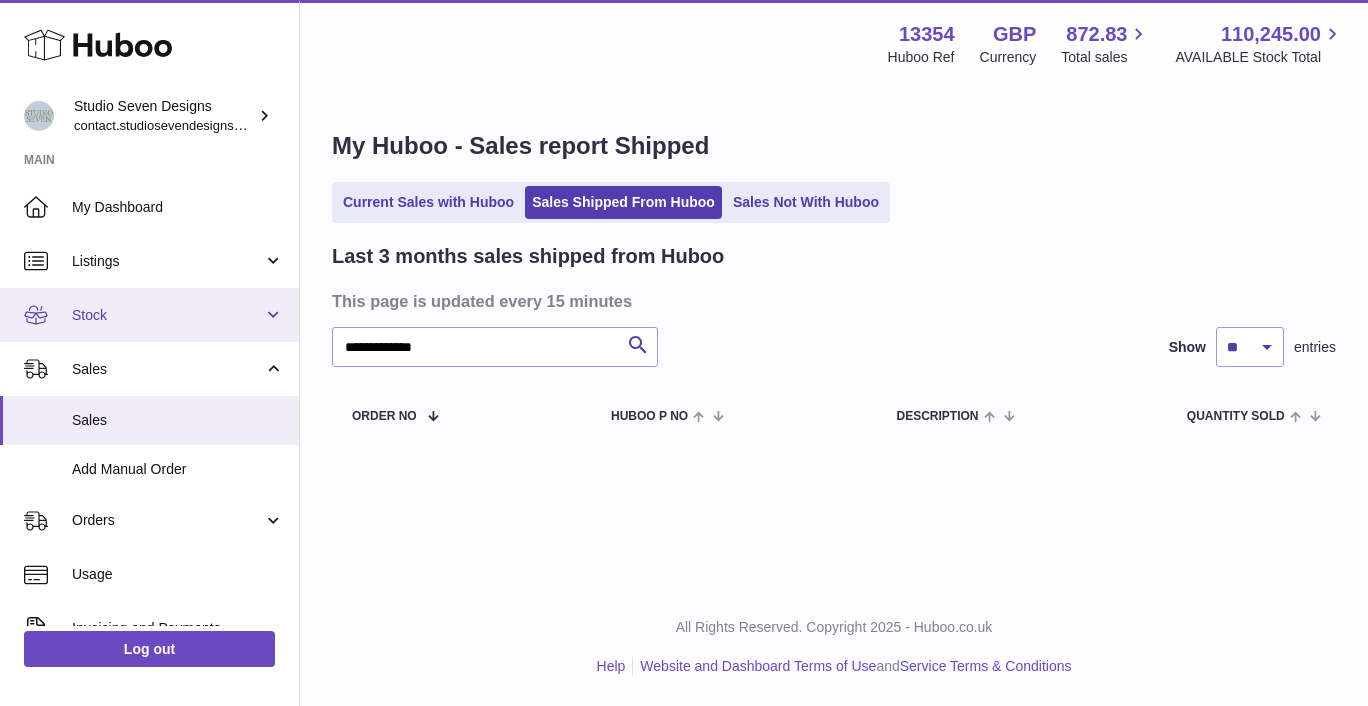 click on "Stock" at bounding box center (167, 315) 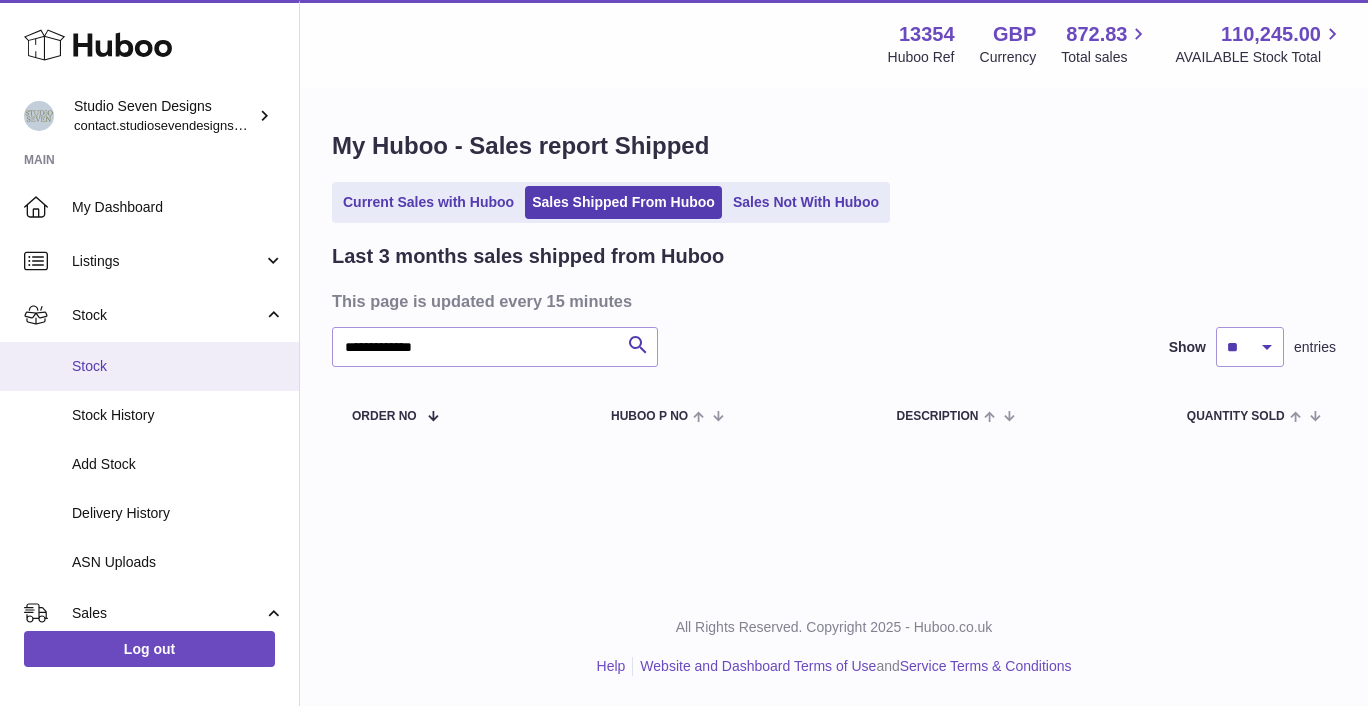 click on "Stock" at bounding box center [178, 366] 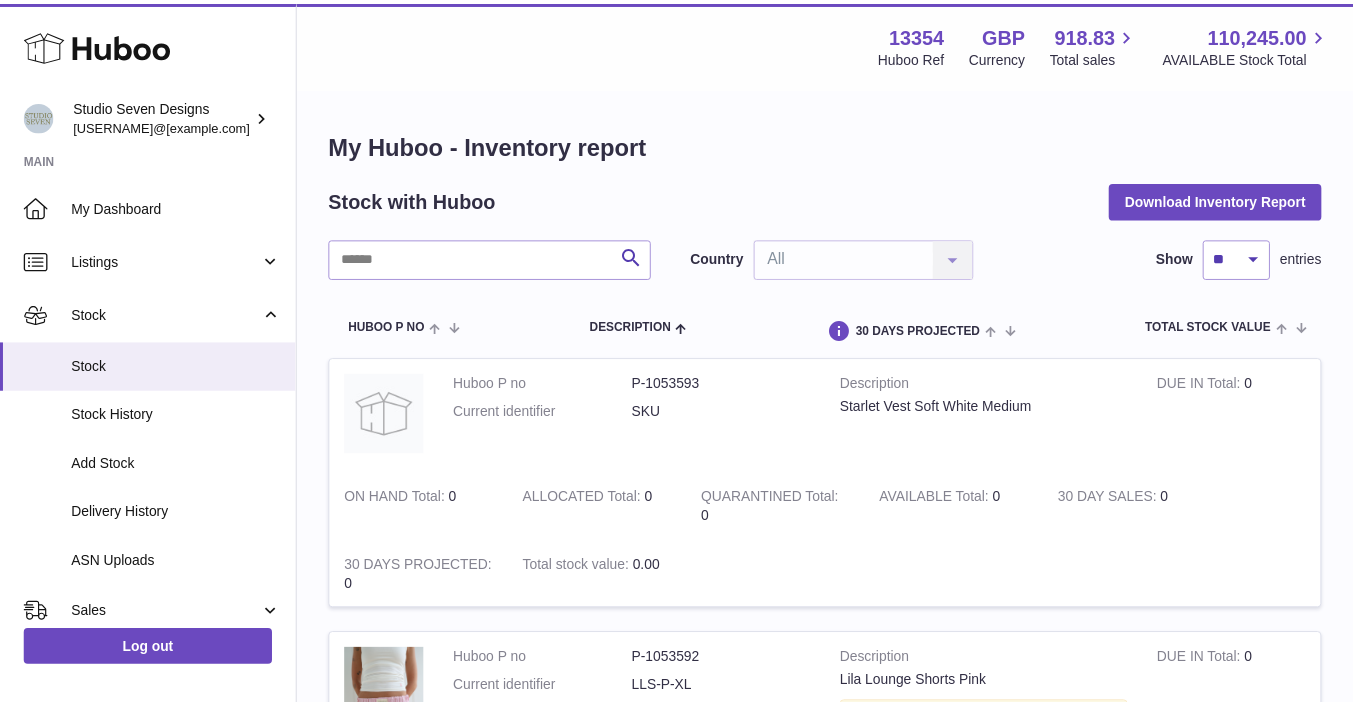 scroll, scrollTop: 0, scrollLeft: 0, axis: both 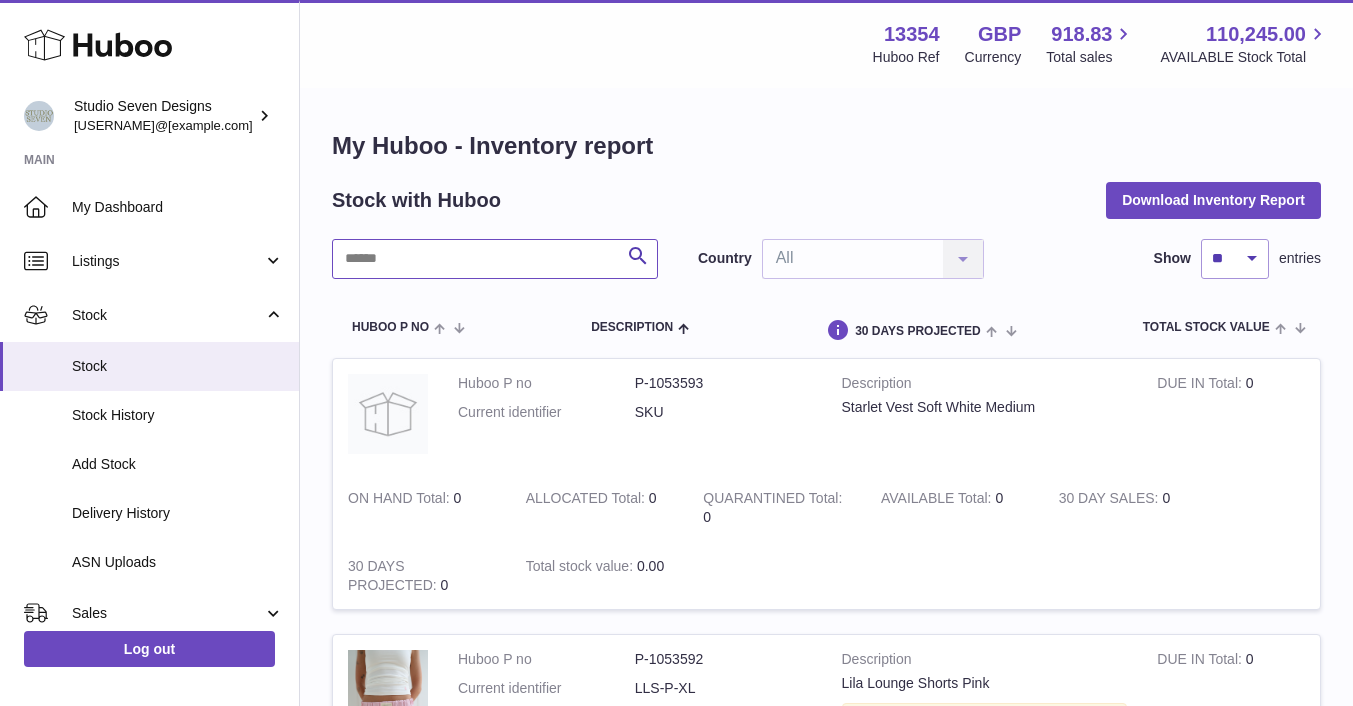 click at bounding box center (495, 259) 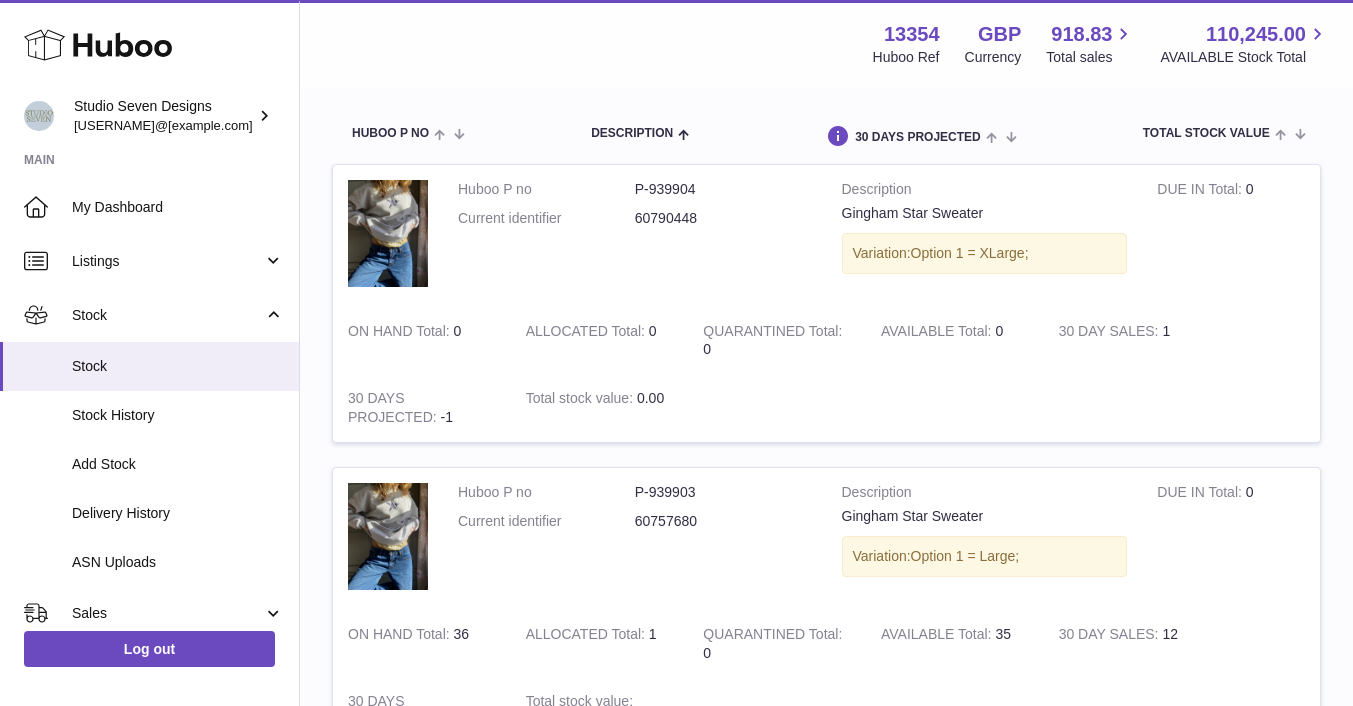 scroll, scrollTop: 195, scrollLeft: 0, axis: vertical 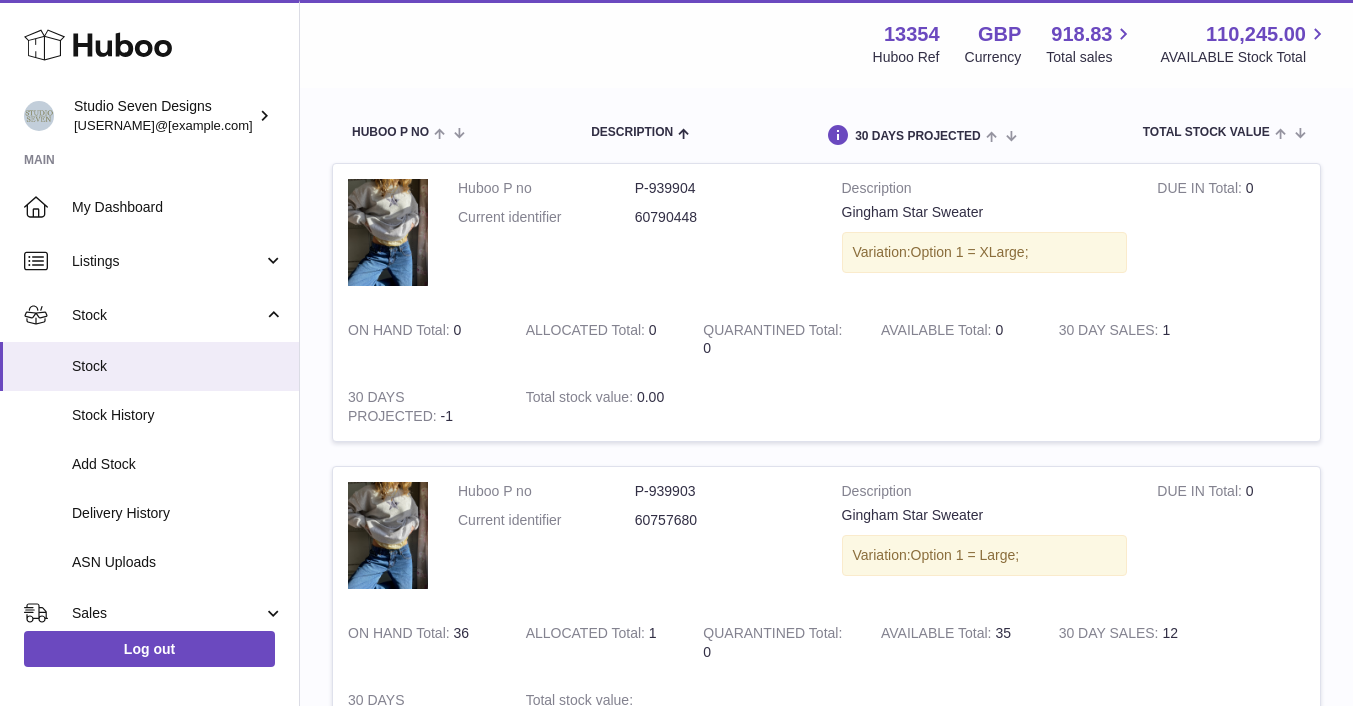 type on "*******" 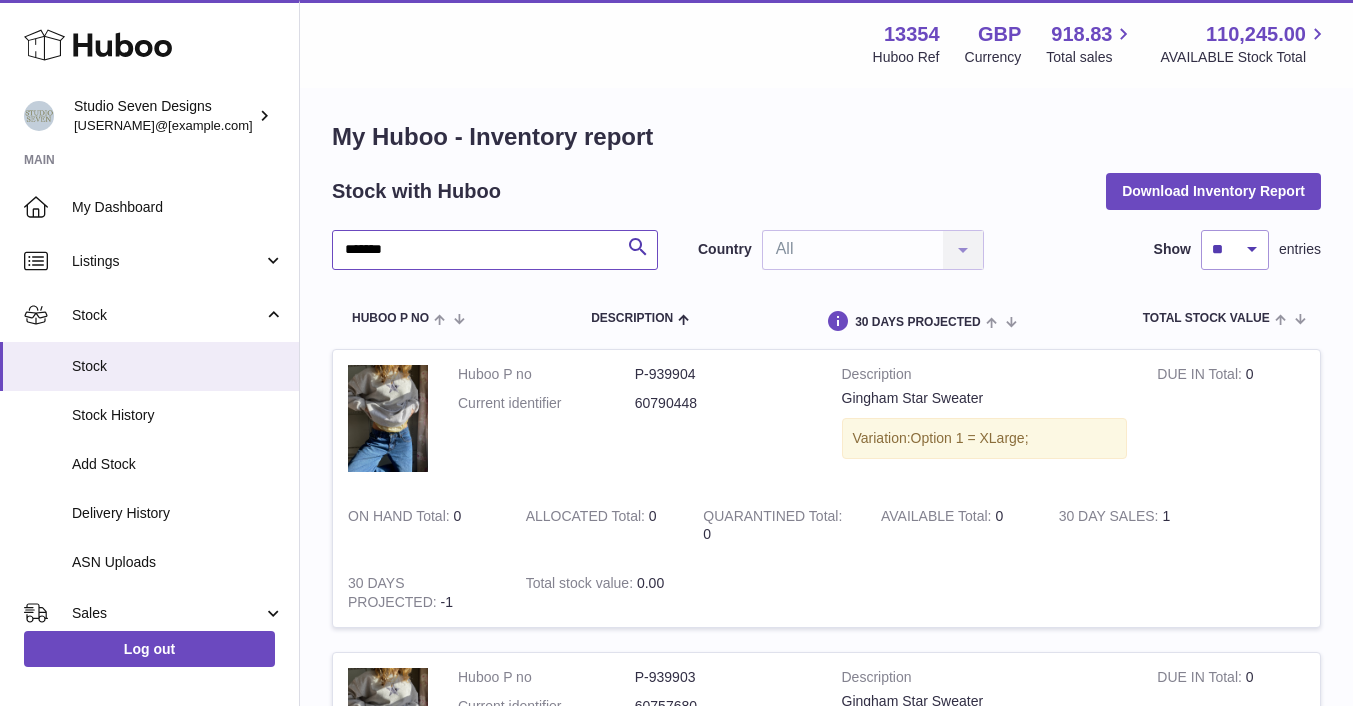 scroll, scrollTop: 8, scrollLeft: 0, axis: vertical 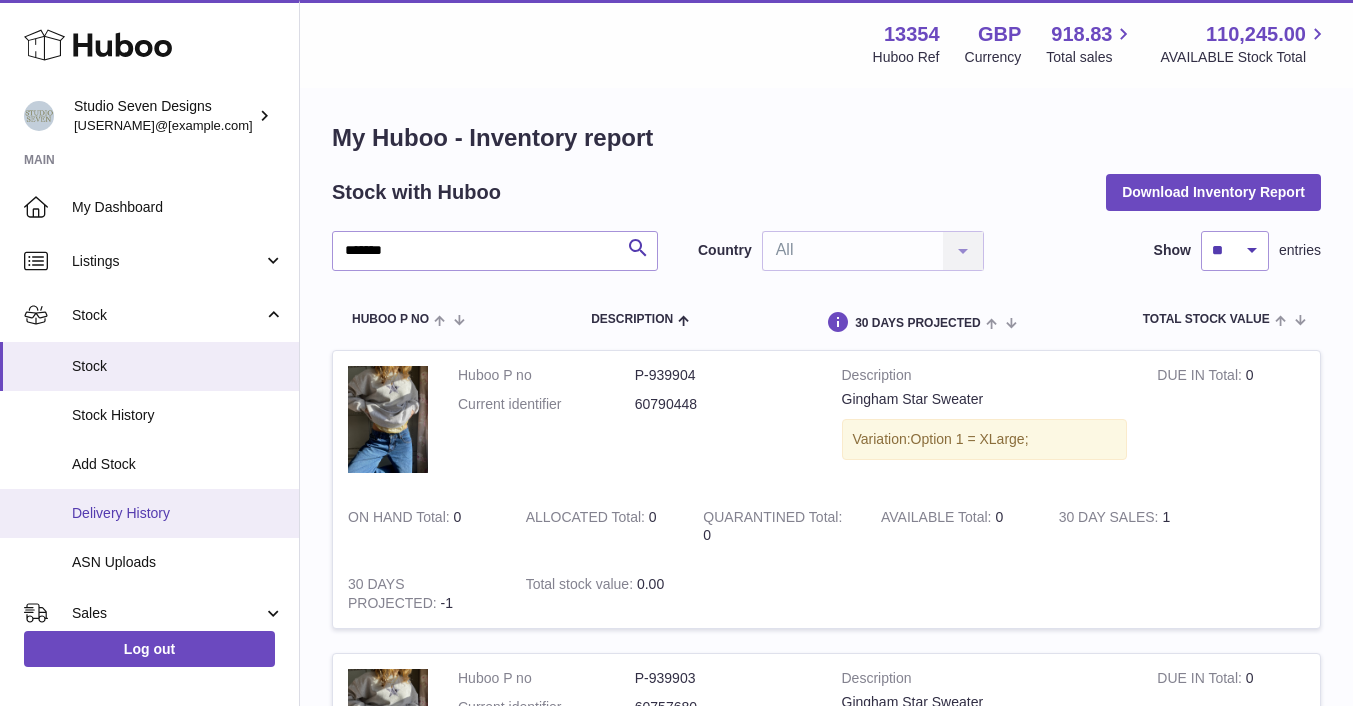 click on "Delivery History" at bounding box center [178, 513] 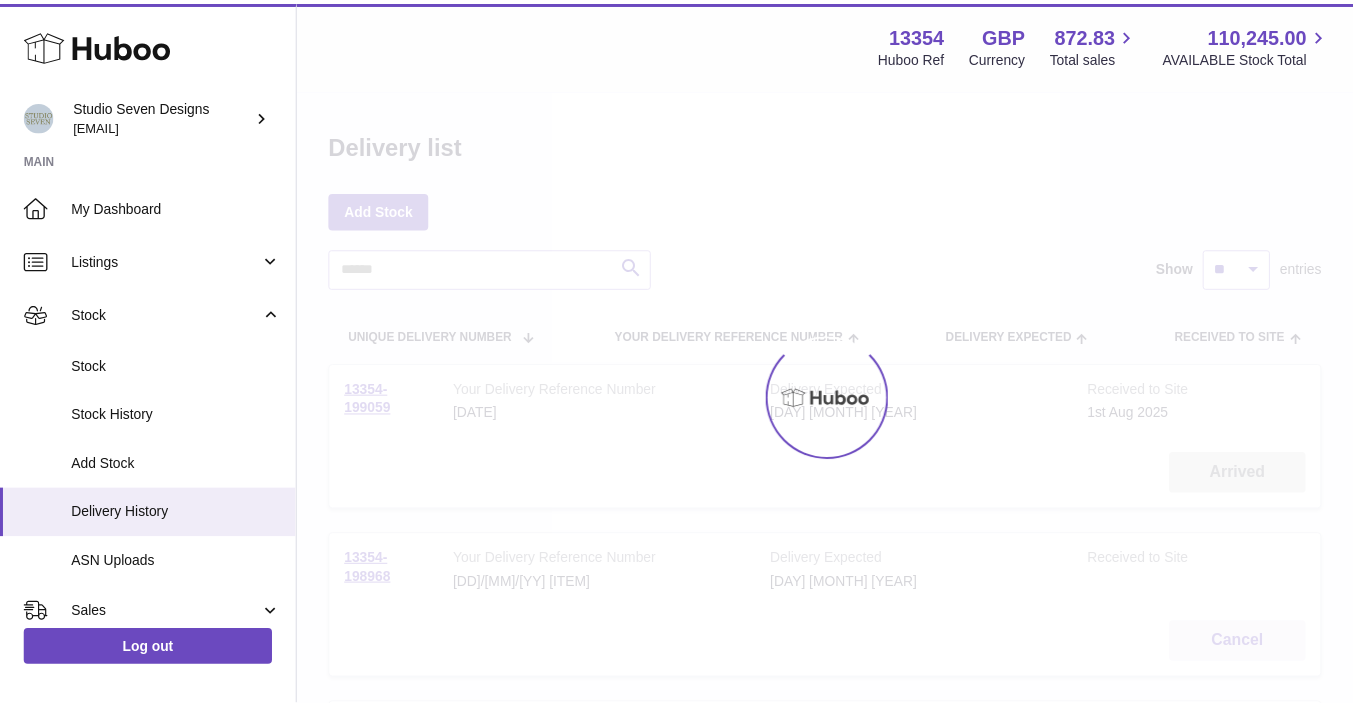 scroll, scrollTop: 0, scrollLeft: 0, axis: both 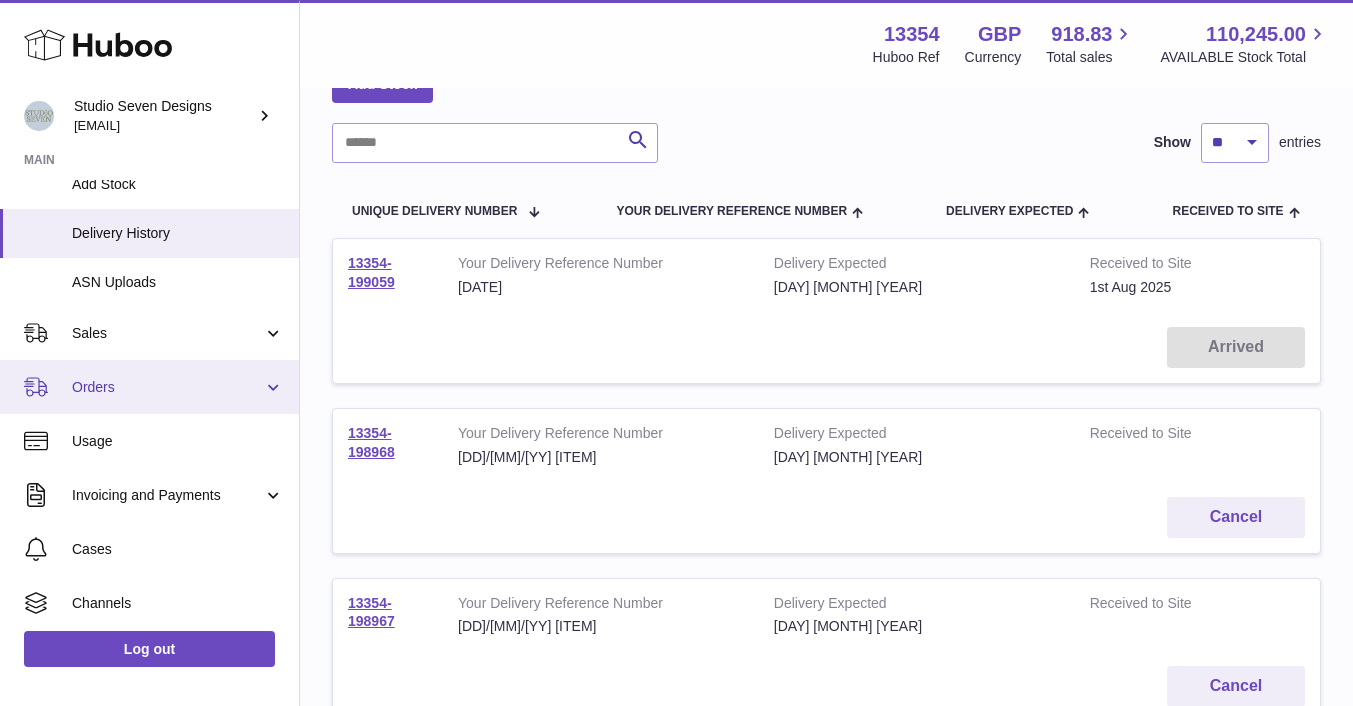 click on "Orders" at bounding box center [149, 387] 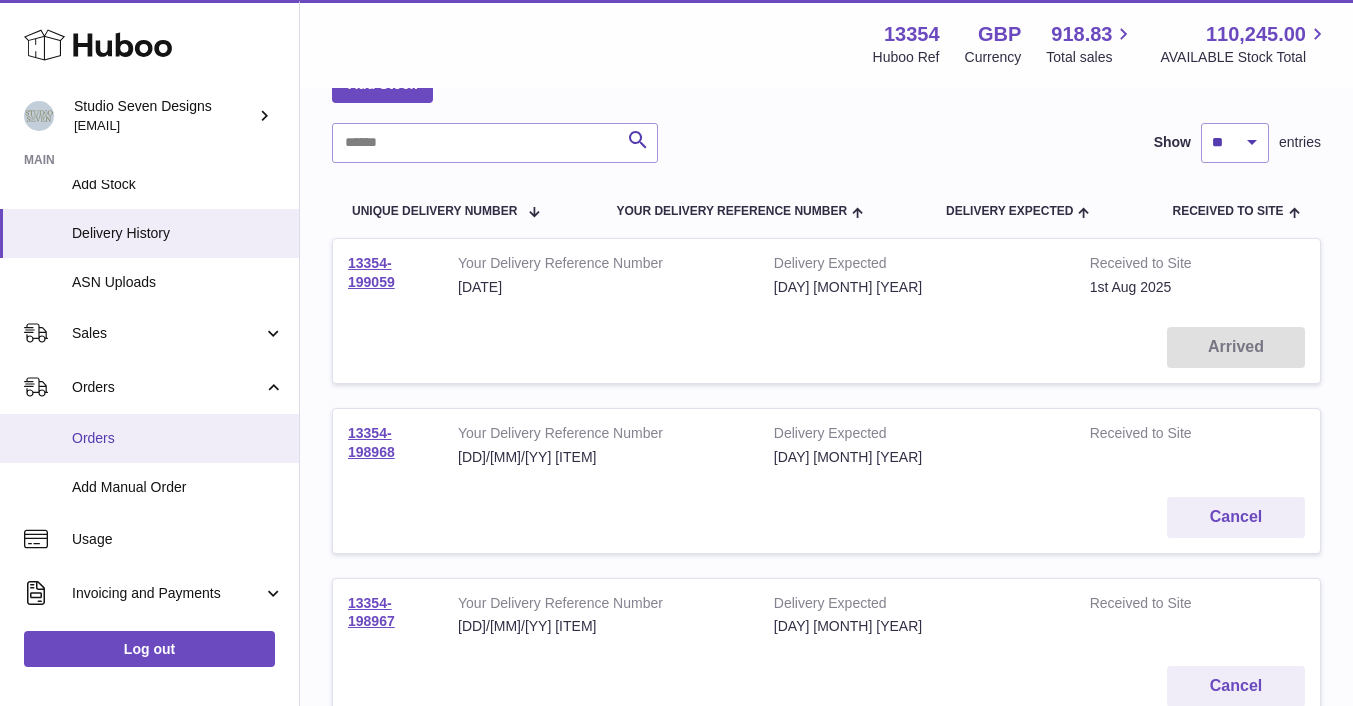 click on "Orders" at bounding box center [178, 438] 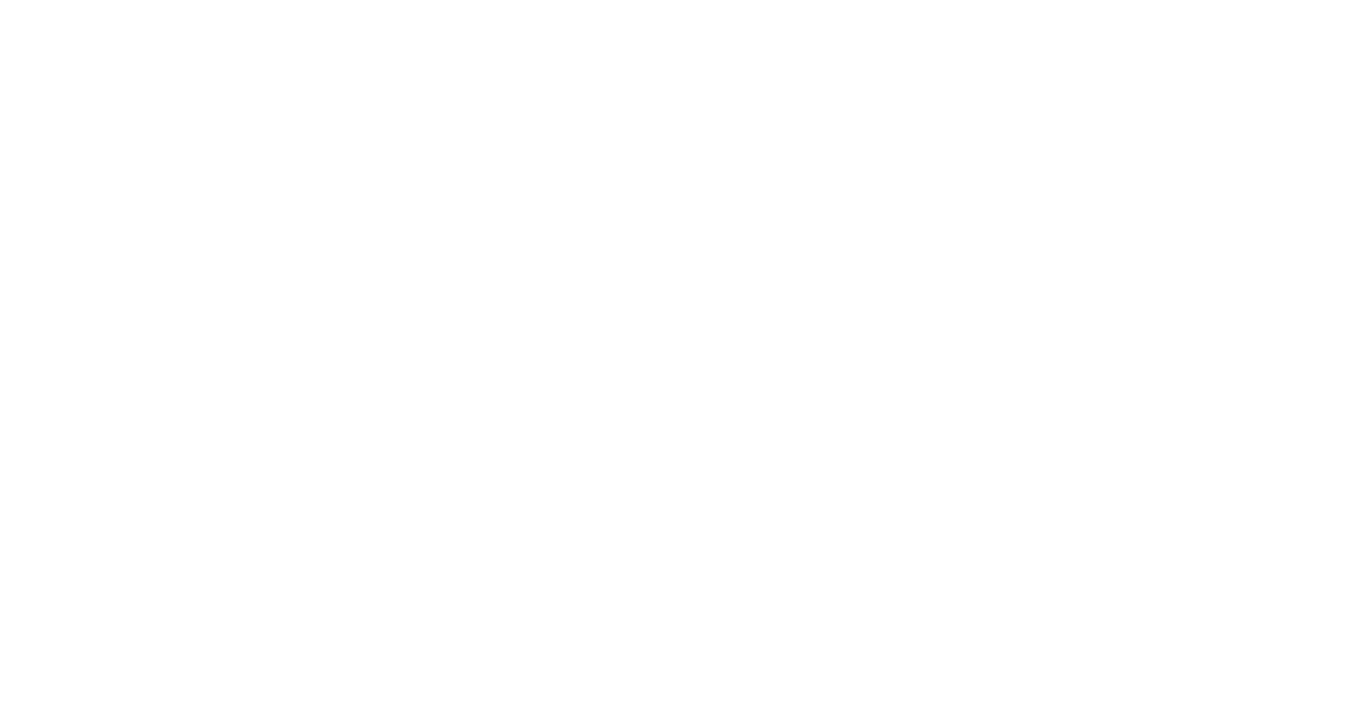 scroll, scrollTop: 0, scrollLeft: 0, axis: both 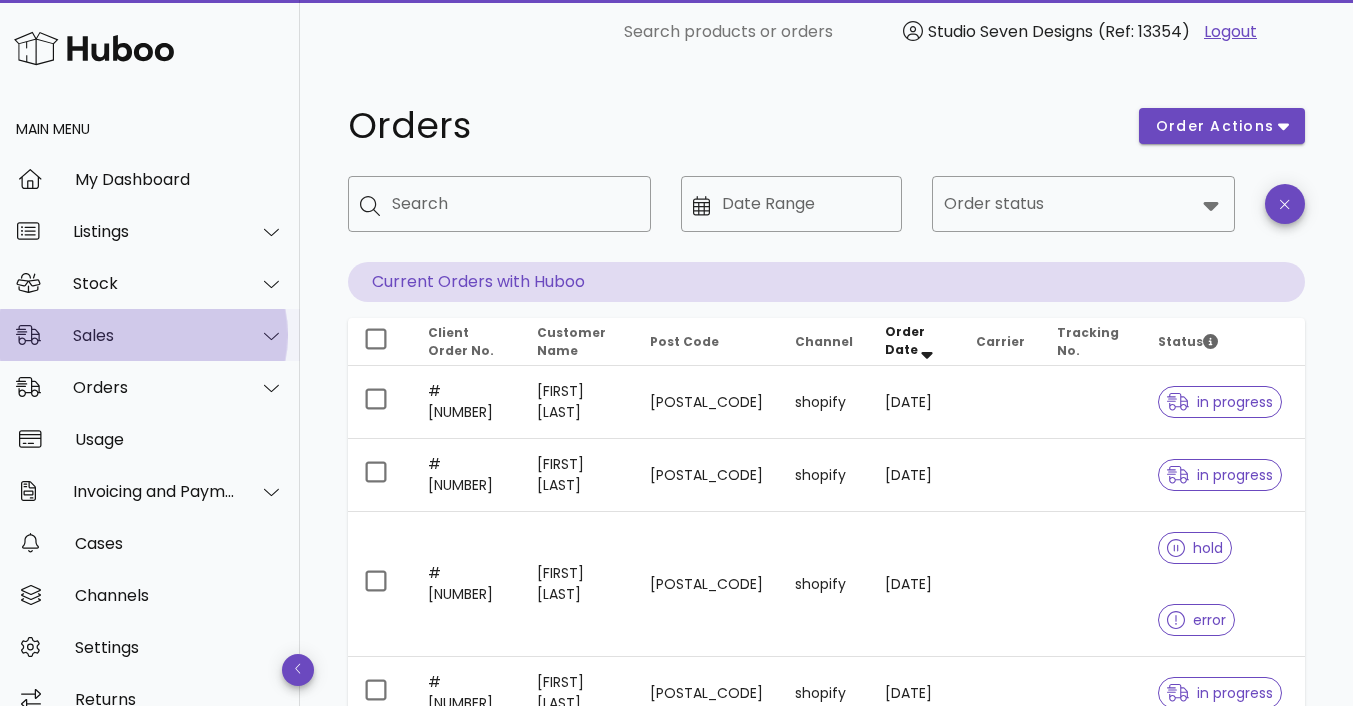 click on "Sales" at bounding box center [154, 335] 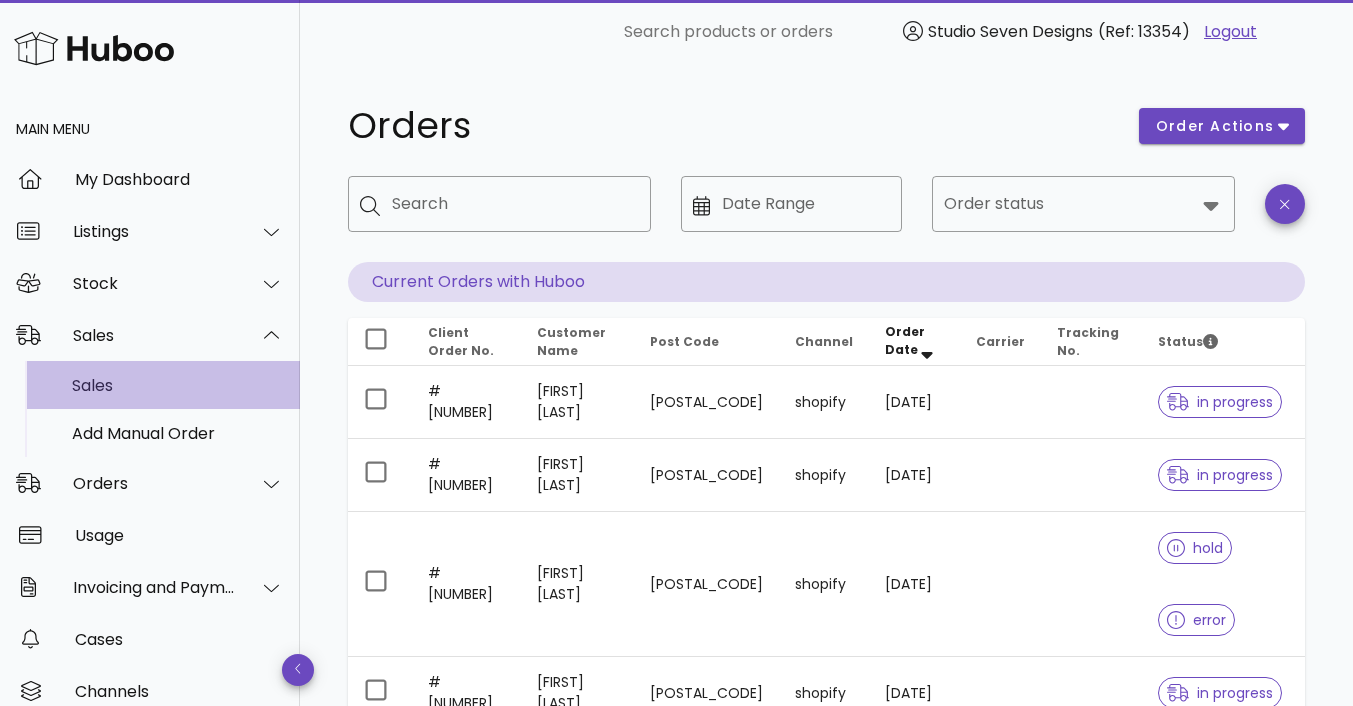 click on "Sales" at bounding box center [178, 385] 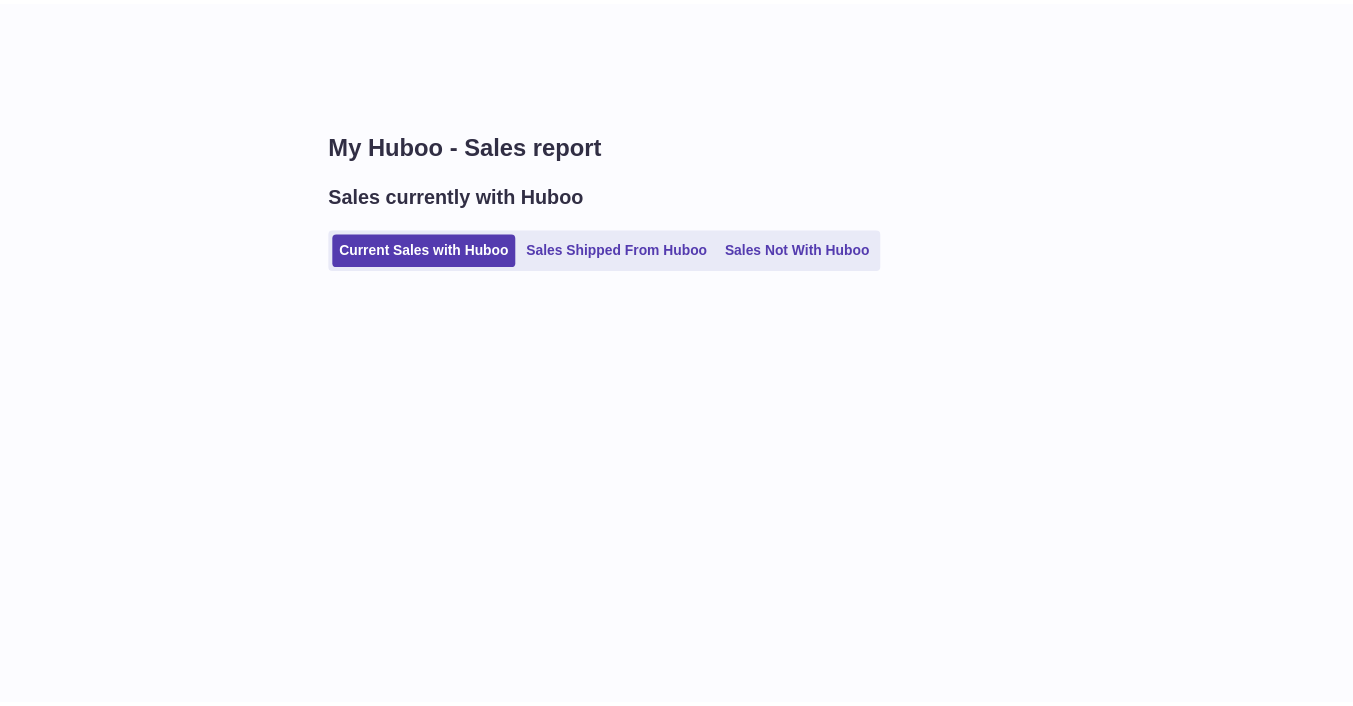 scroll, scrollTop: 0, scrollLeft: 0, axis: both 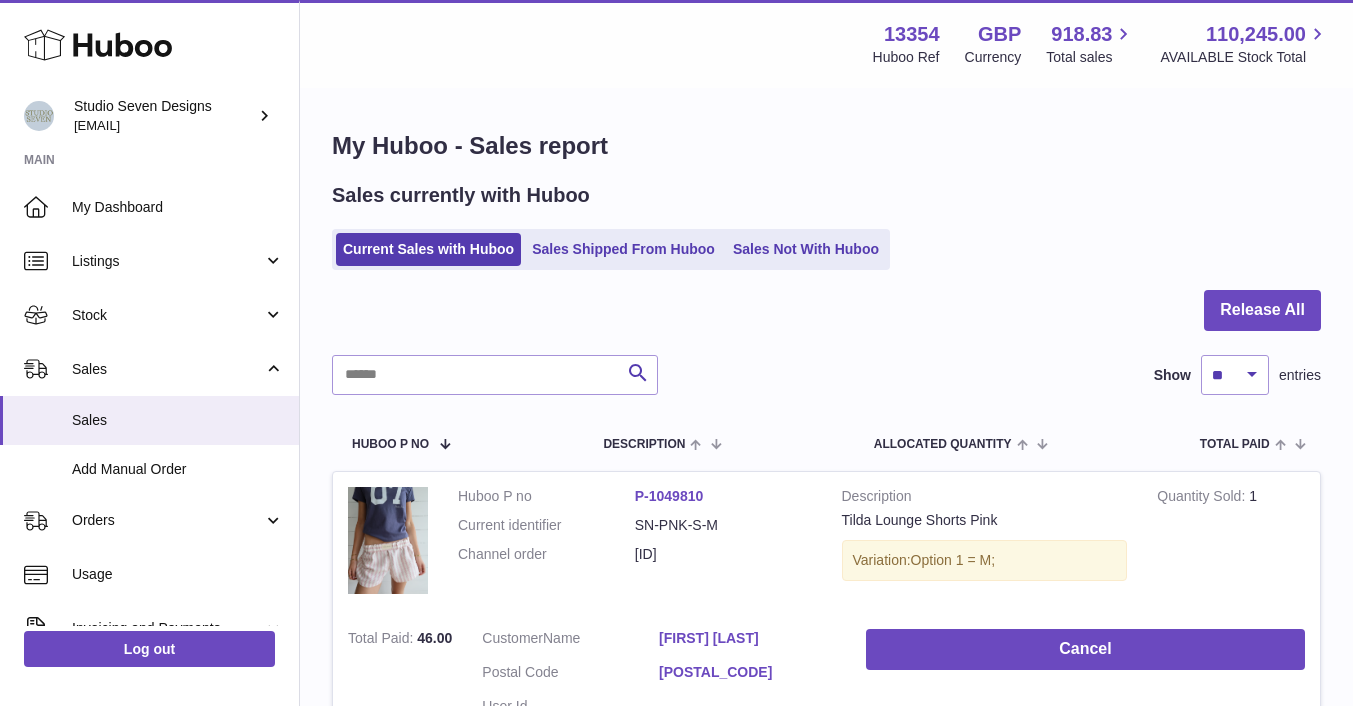 click on "Current Sales with Huboo
Sales Shipped From Huboo
Sales Not With Huboo" at bounding box center [611, 249] 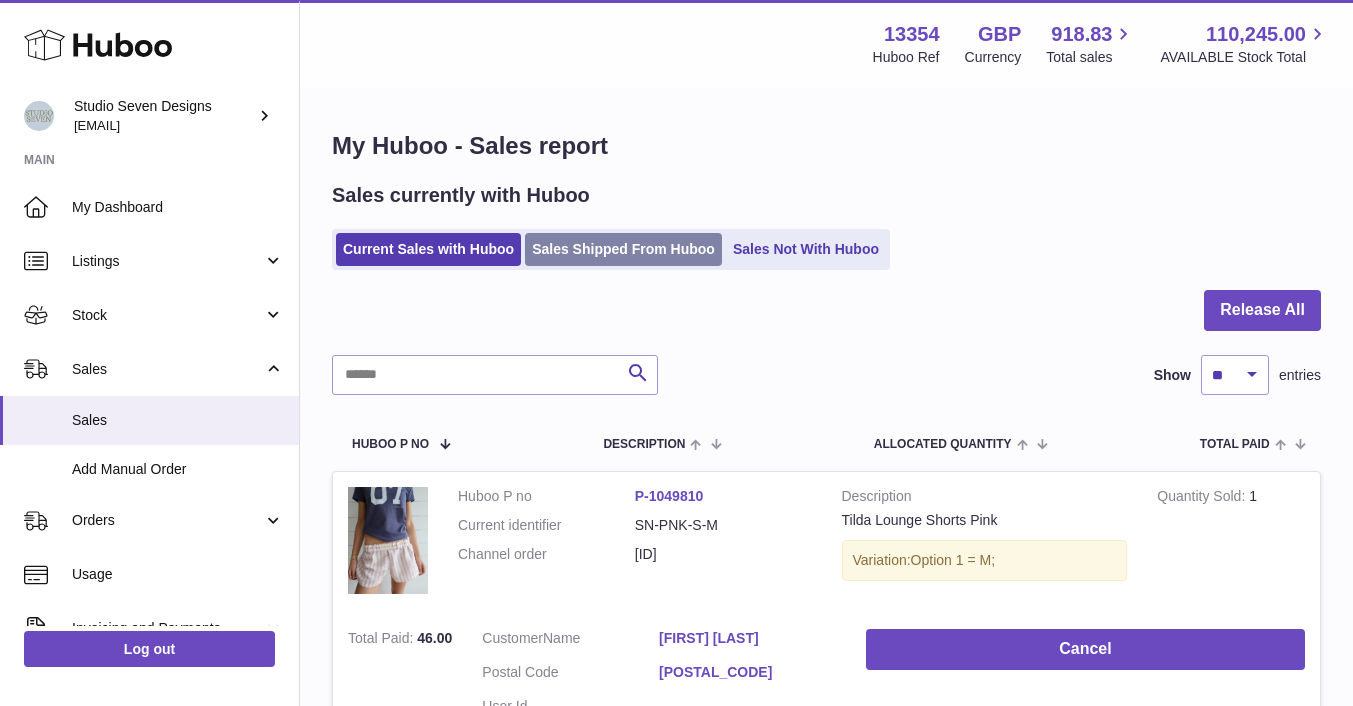 click on "Sales Shipped From Huboo" at bounding box center [623, 249] 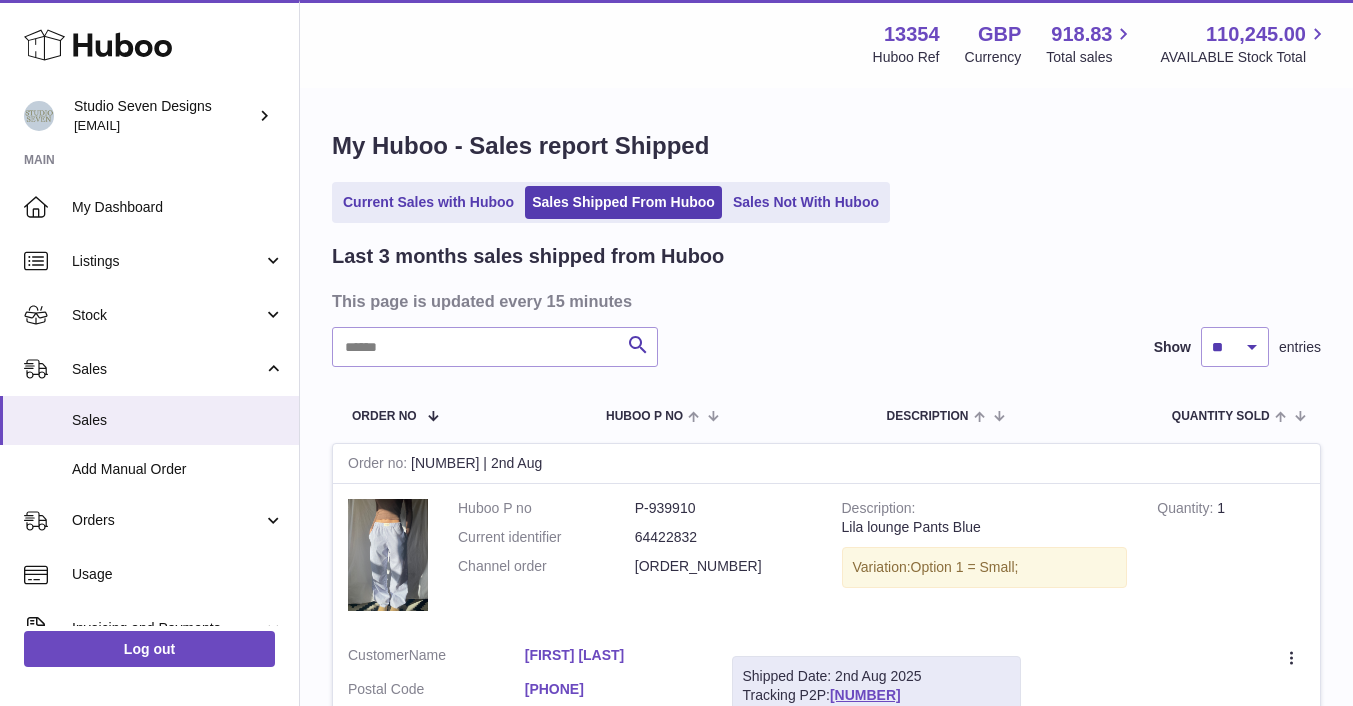scroll, scrollTop: 0, scrollLeft: 0, axis: both 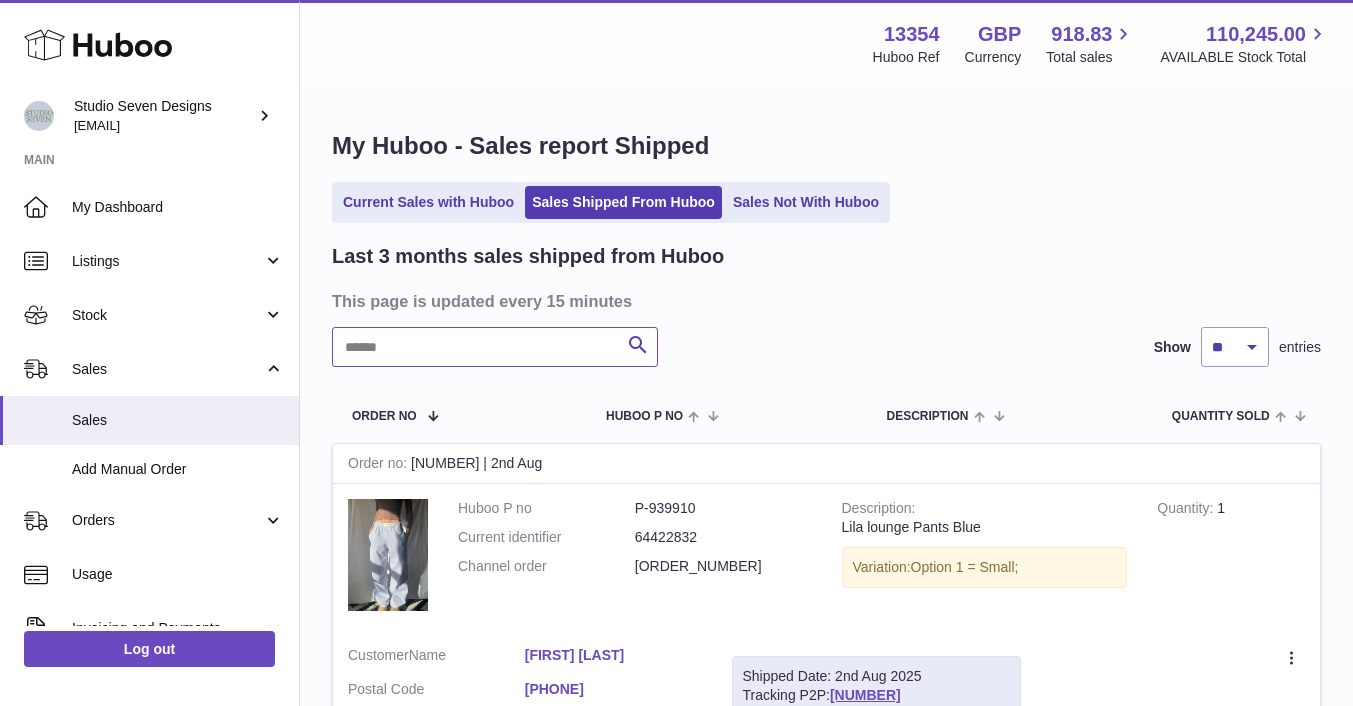 click at bounding box center [495, 347] 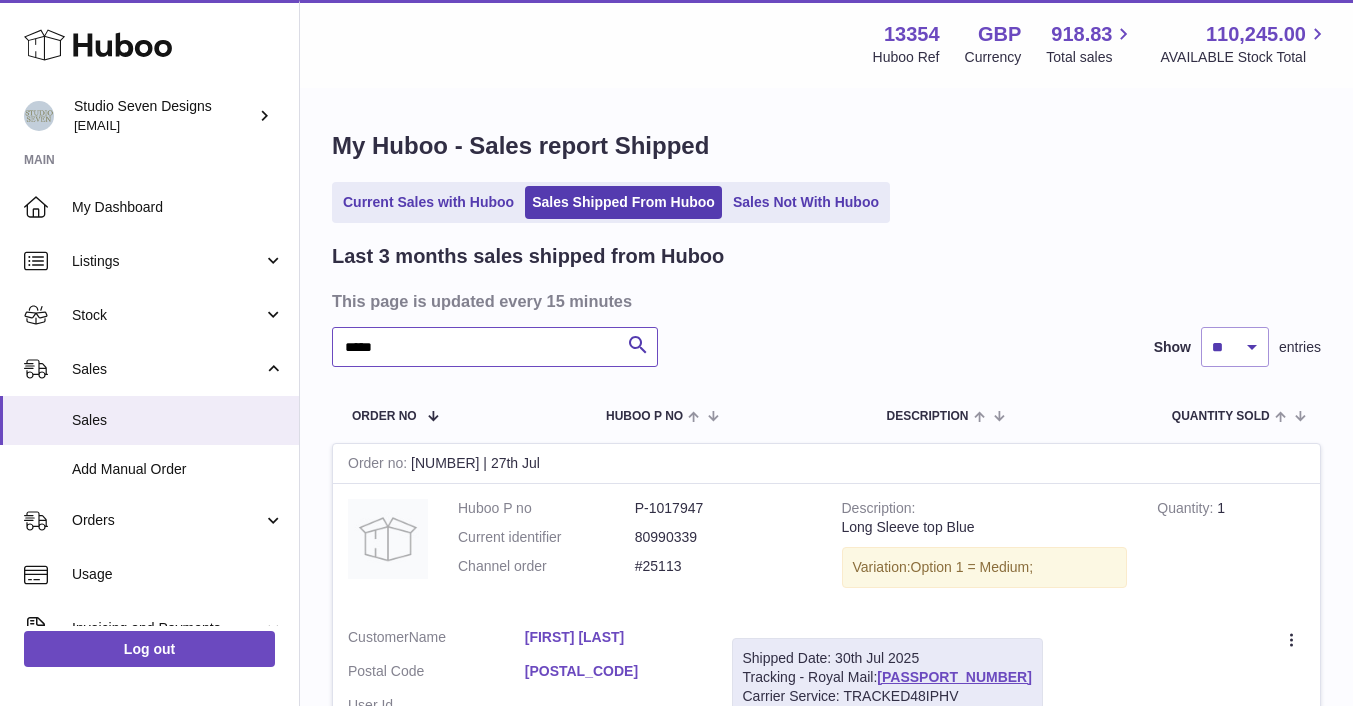 scroll, scrollTop: 218, scrollLeft: 0, axis: vertical 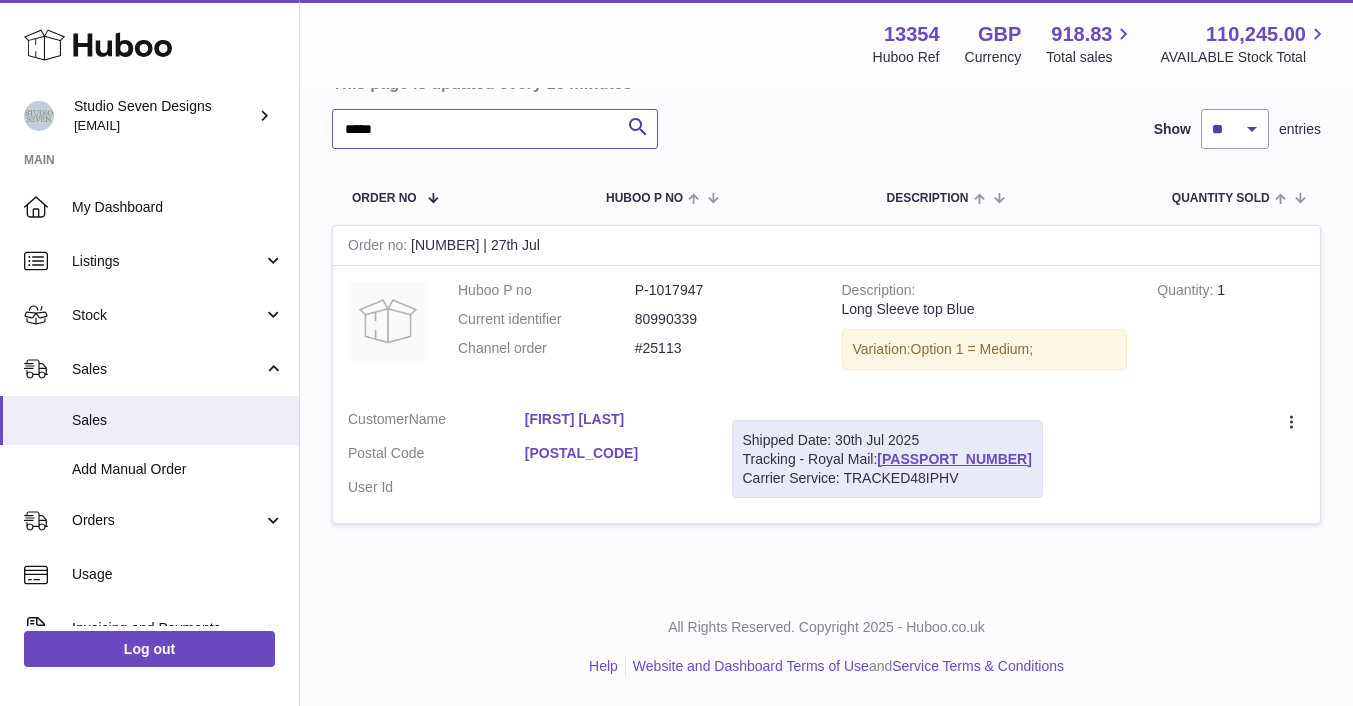 type on "*****" 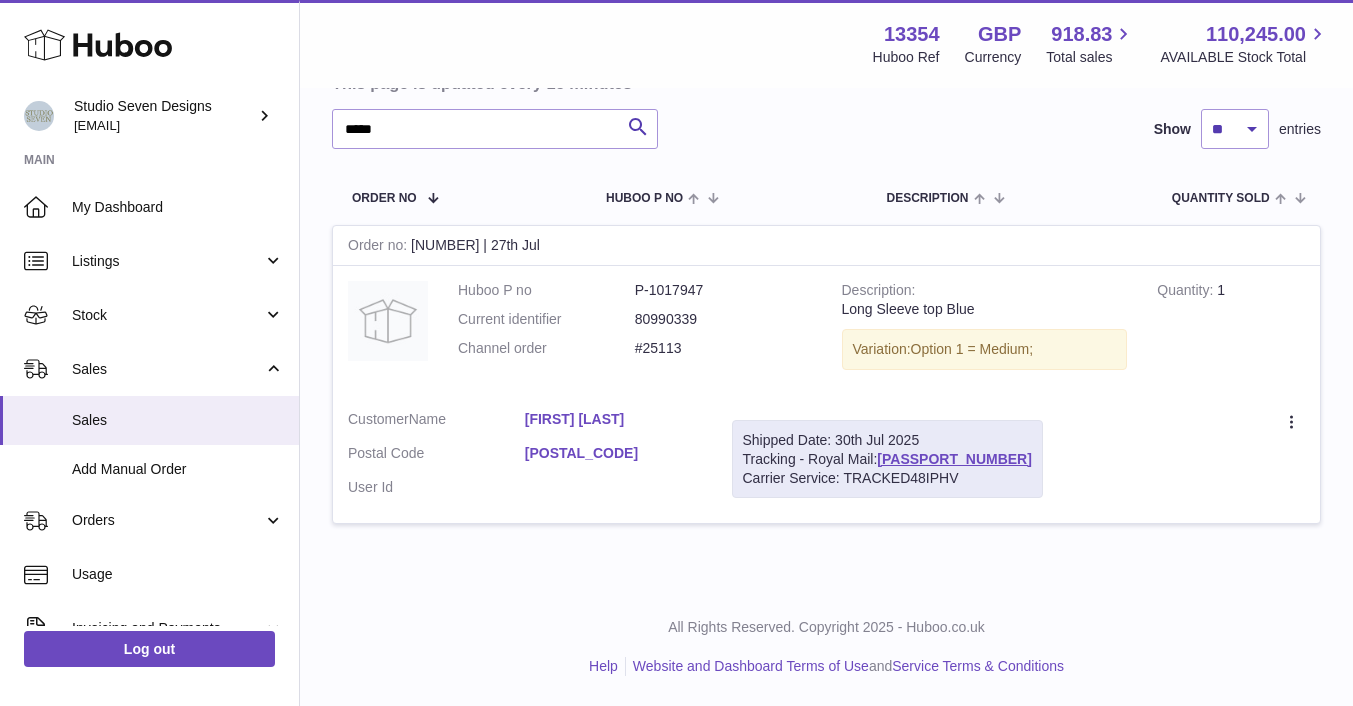 click on "[FIRST] [LAST]" at bounding box center (613, 419) 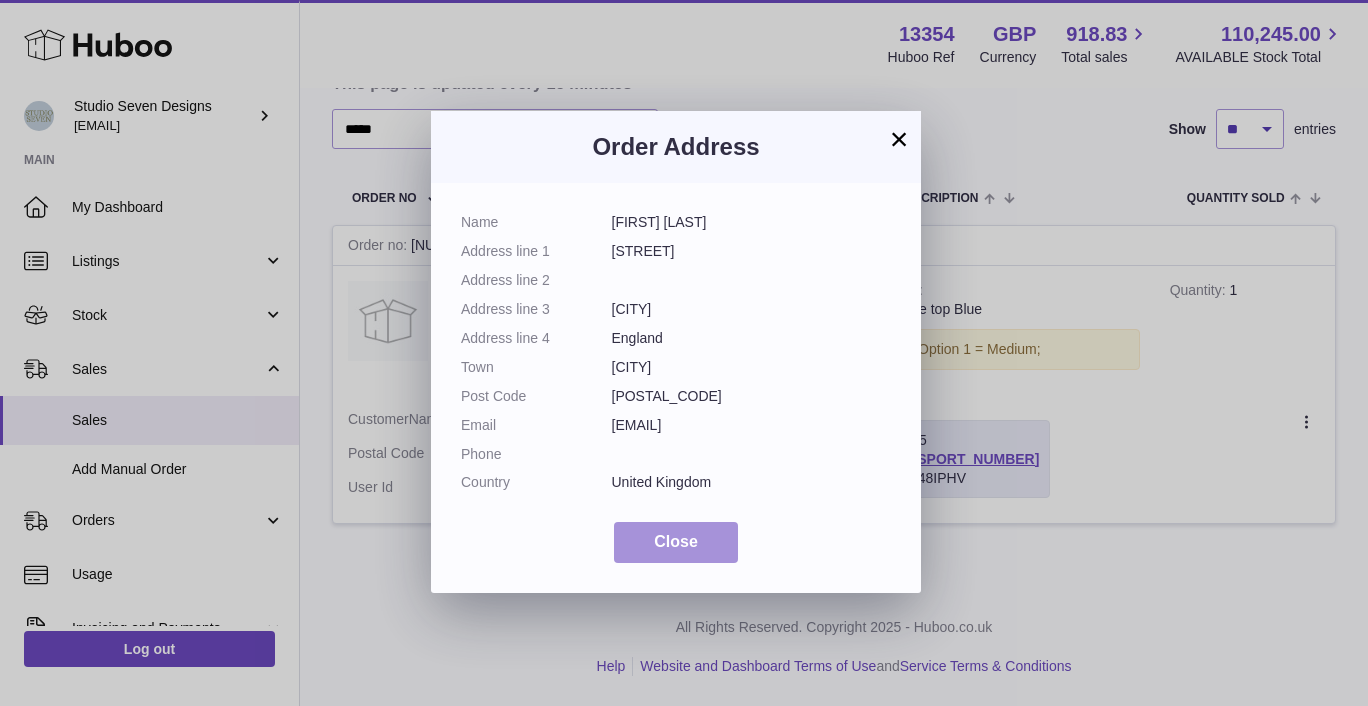click on "Close" at bounding box center (676, 541) 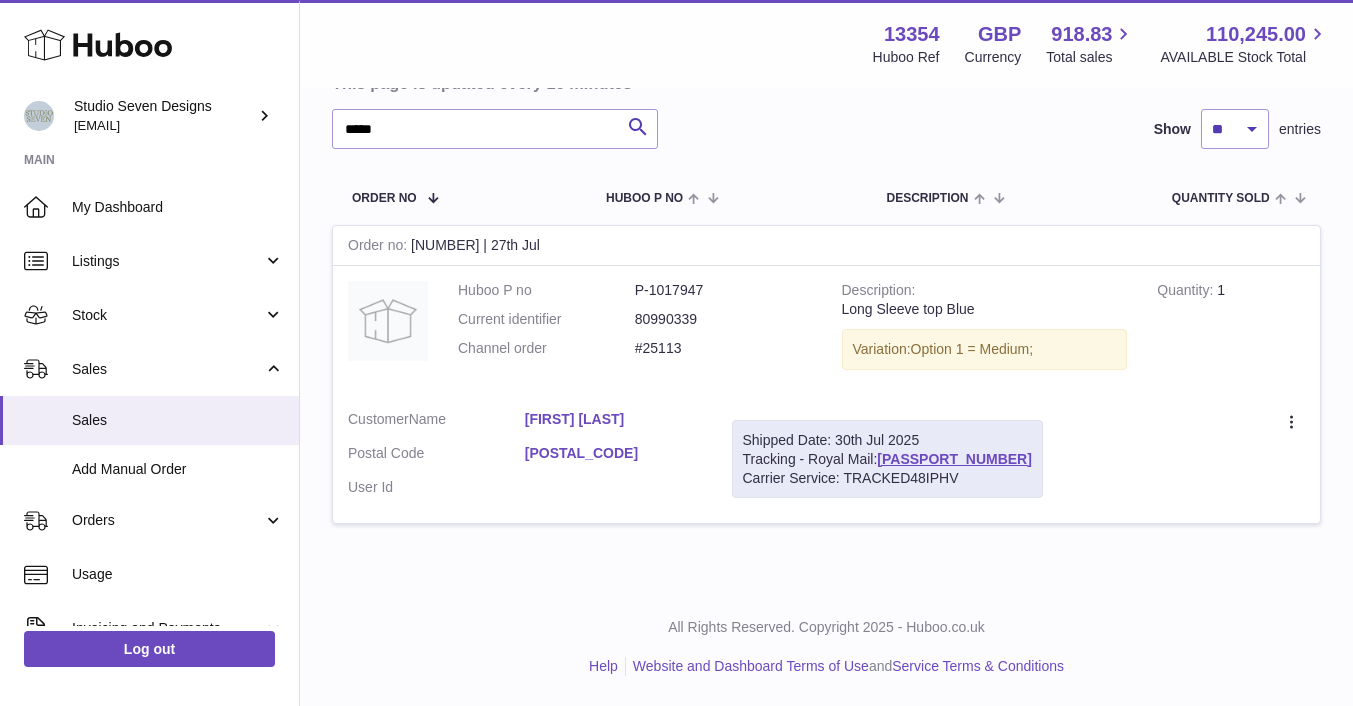 click on "IP1 3JN" at bounding box center [613, 453] 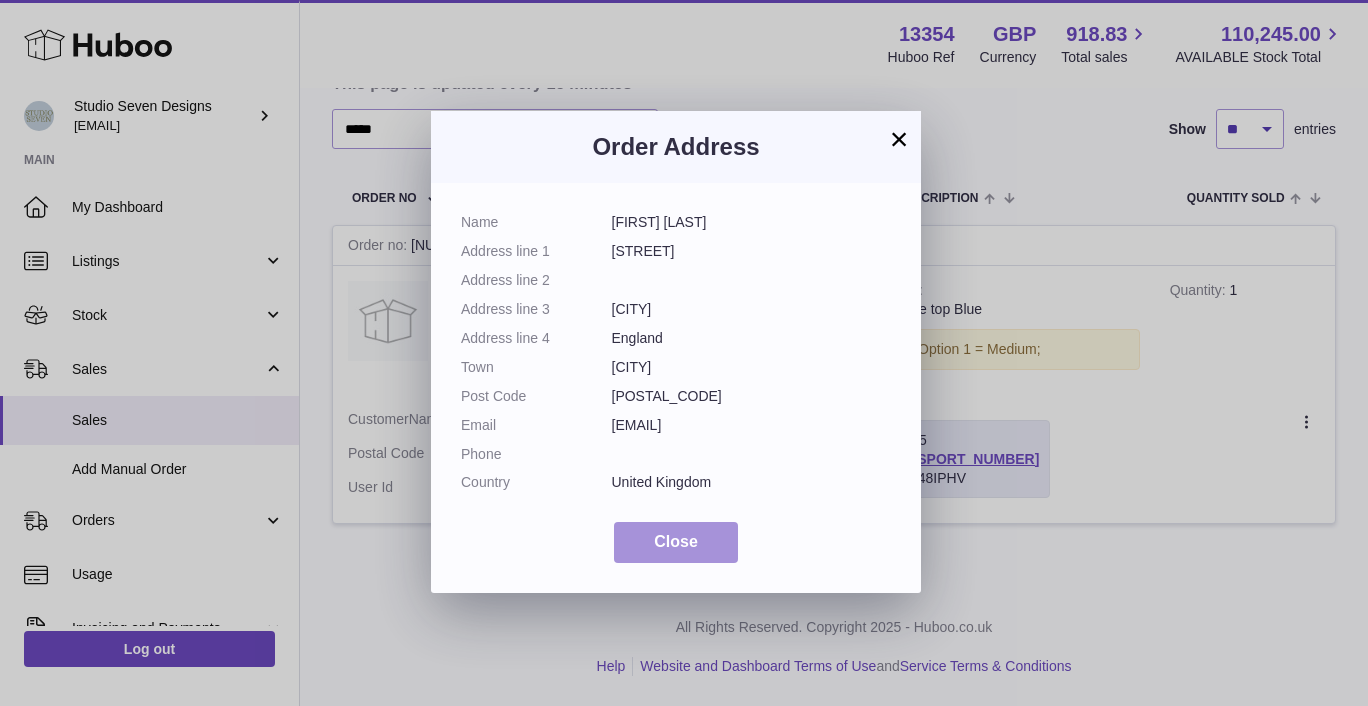 click on "Close" at bounding box center (676, 541) 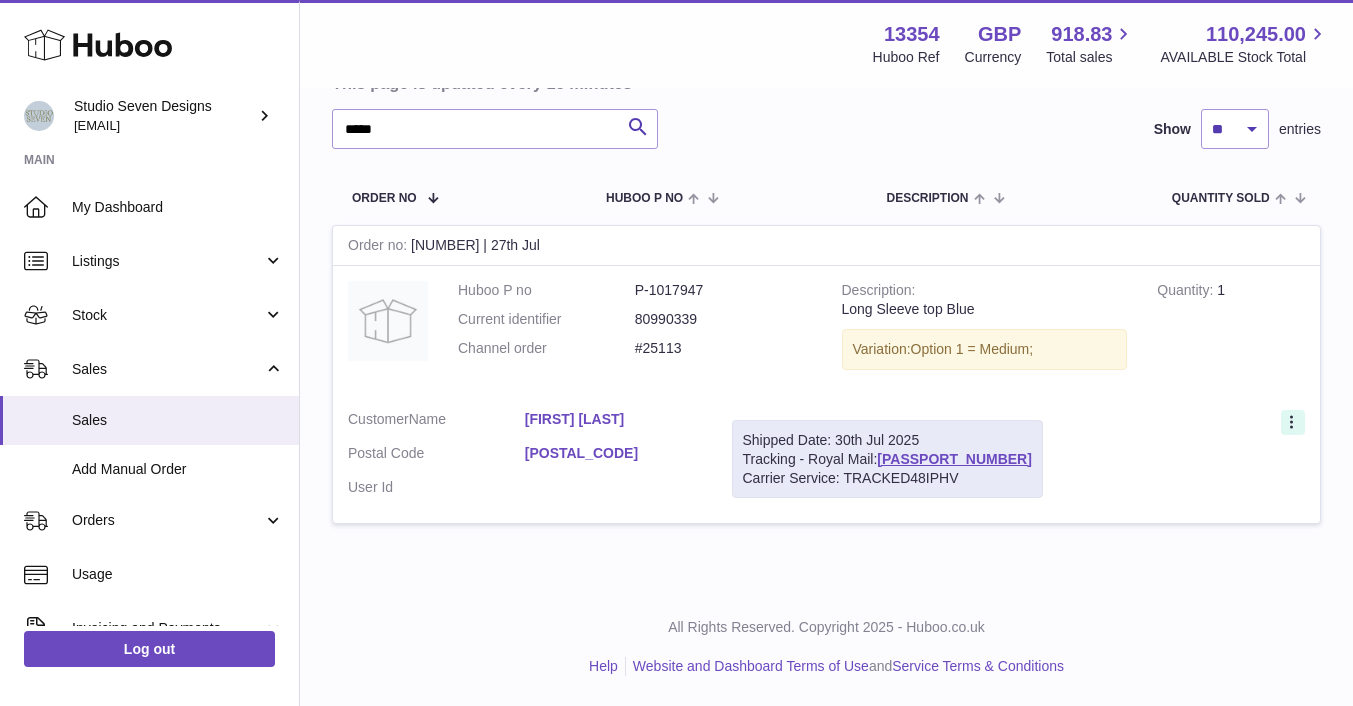 click 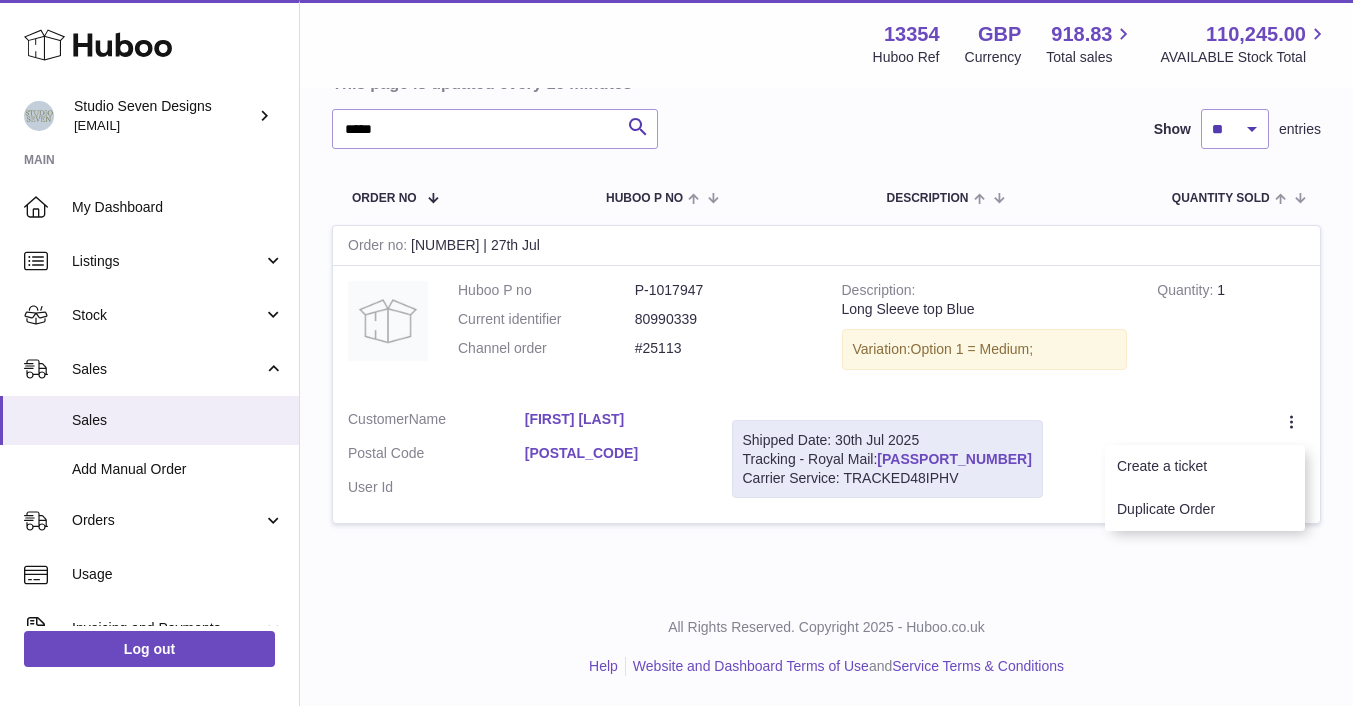 click on "[PASSPORT_NUMBER]" at bounding box center (954, 459) 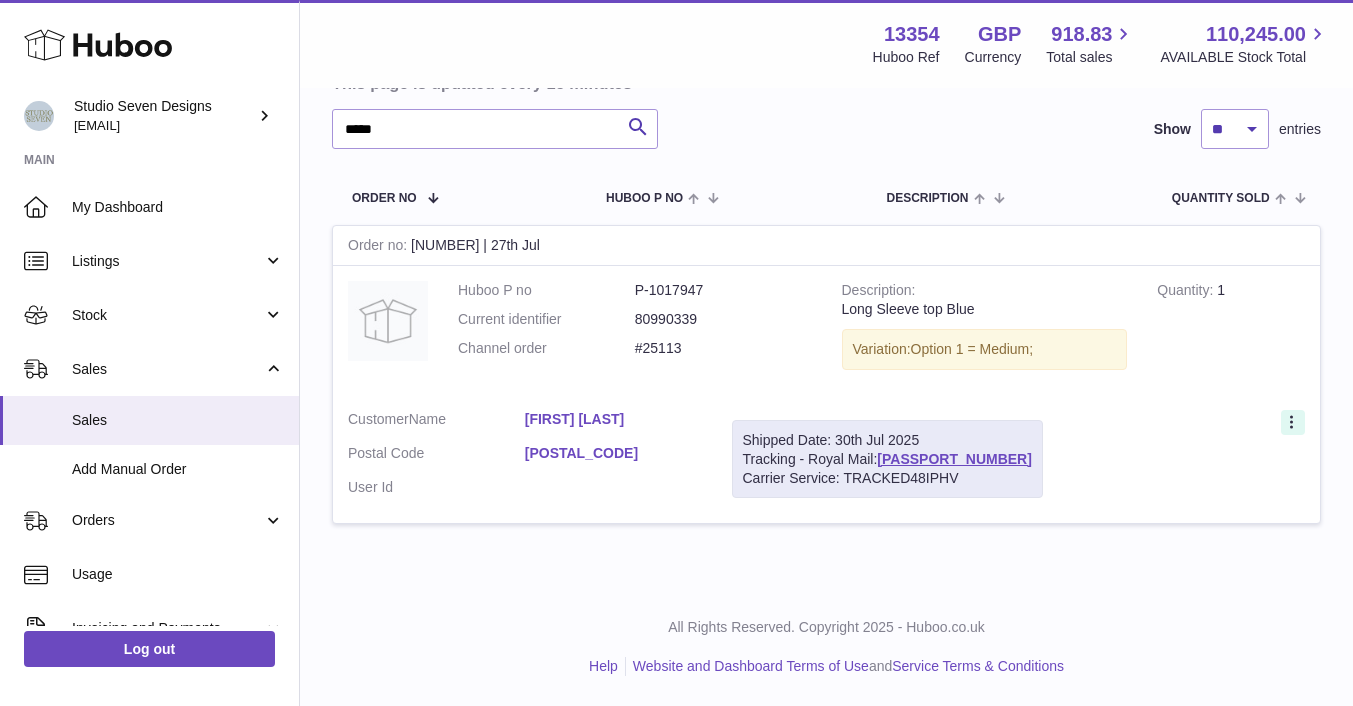 click 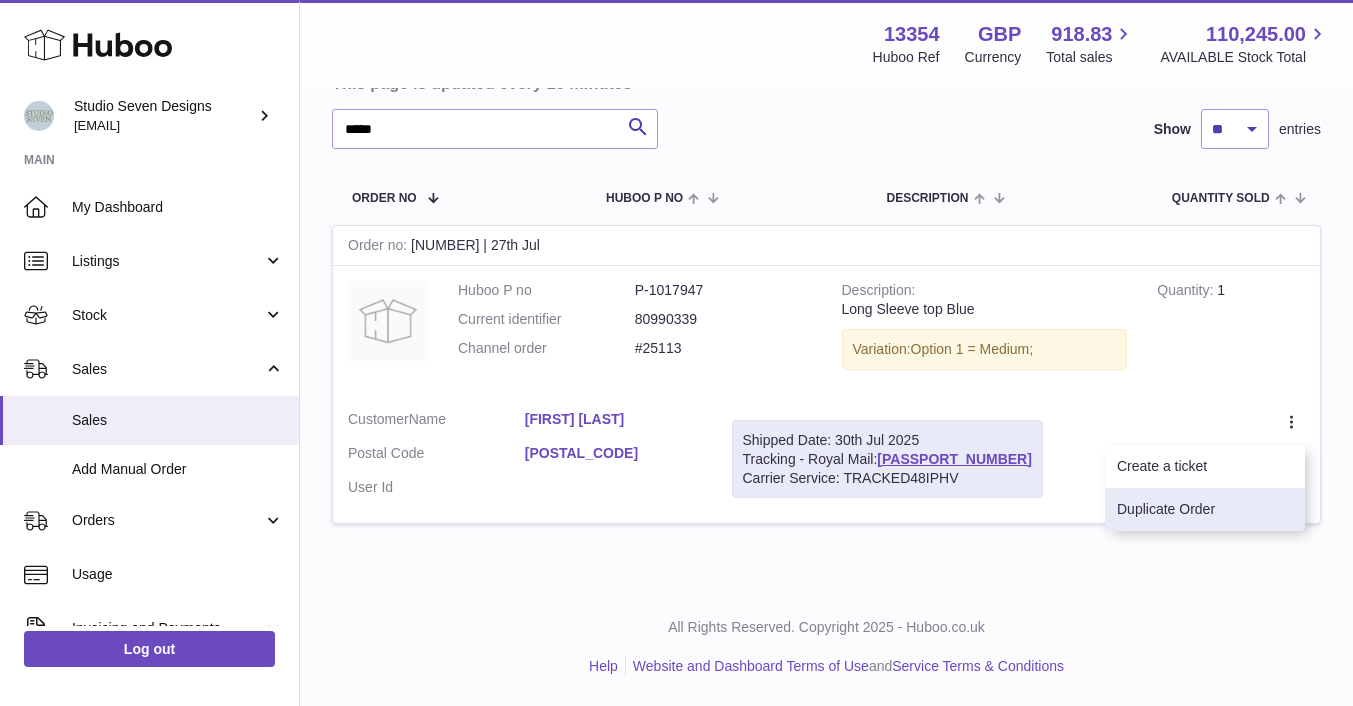 click on "Duplicate Order" at bounding box center [1205, 509] 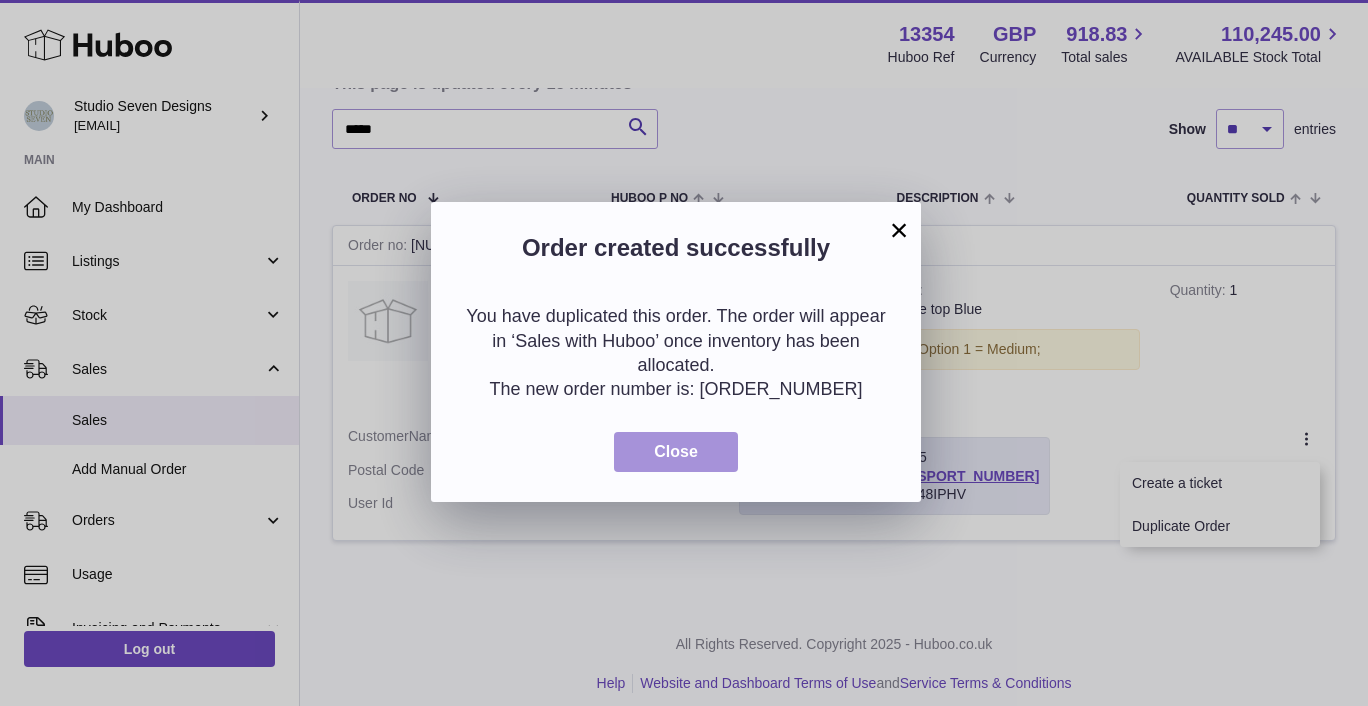 click on "Close" at bounding box center [676, 451] 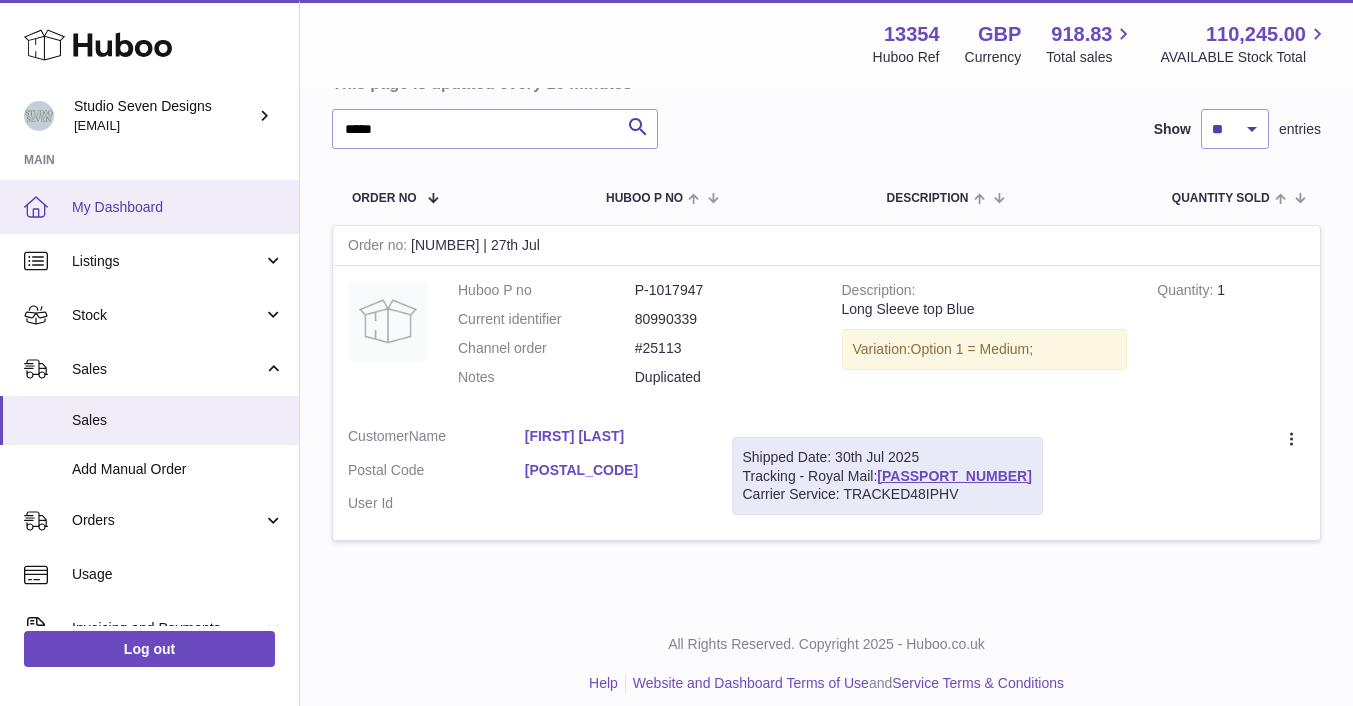 click on "My Dashboard" at bounding box center (178, 207) 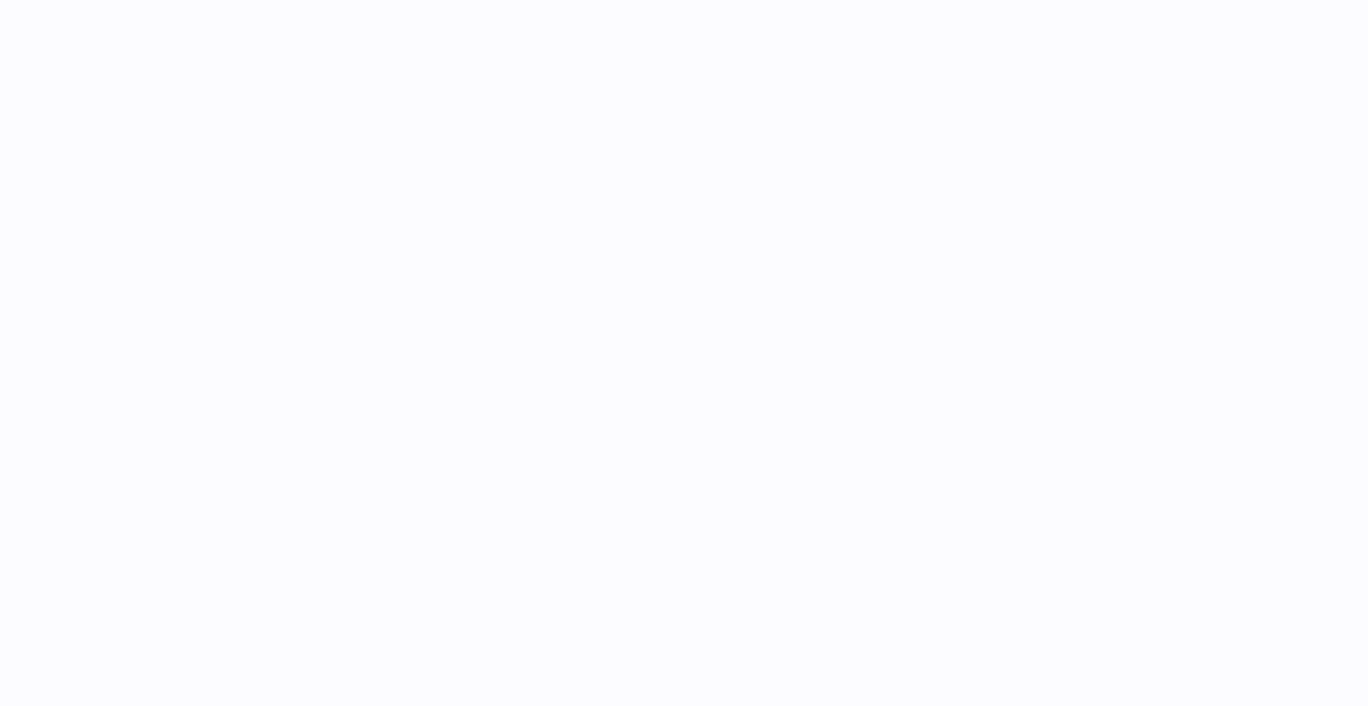 scroll, scrollTop: 0, scrollLeft: 0, axis: both 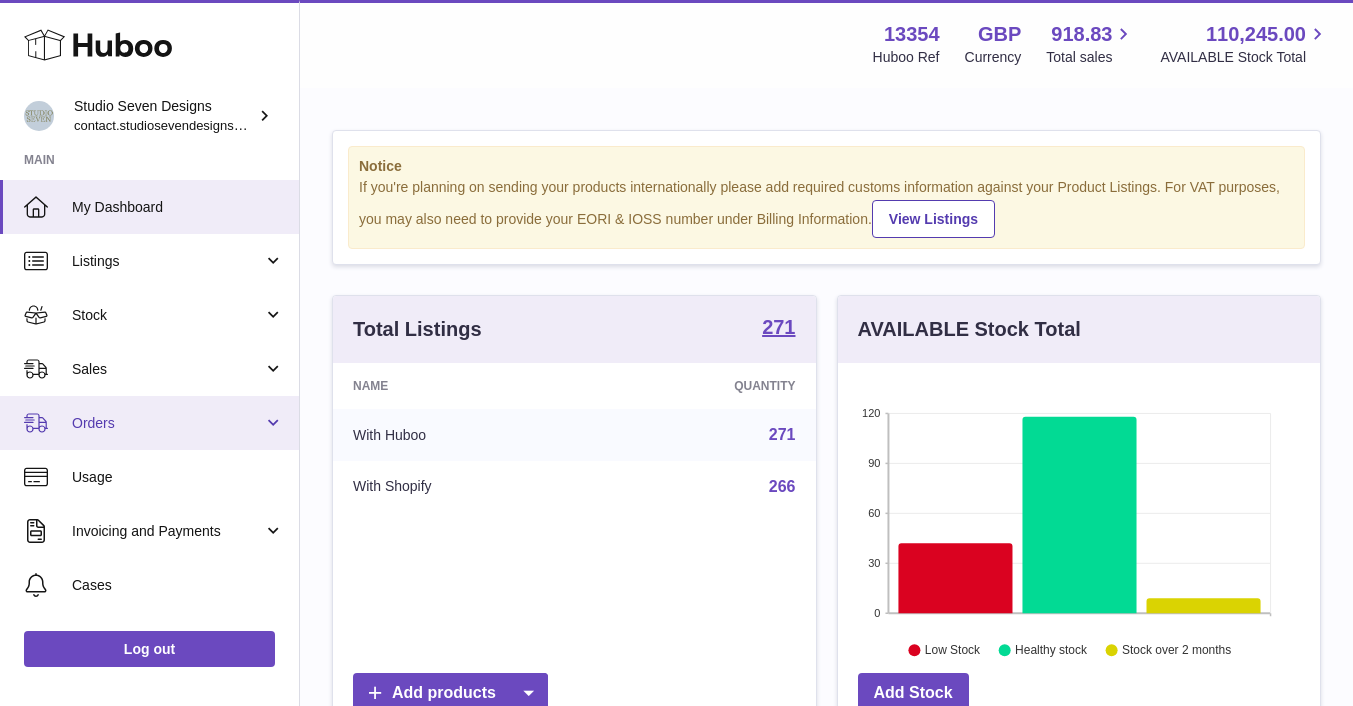 click on "Orders" at bounding box center [167, 423] 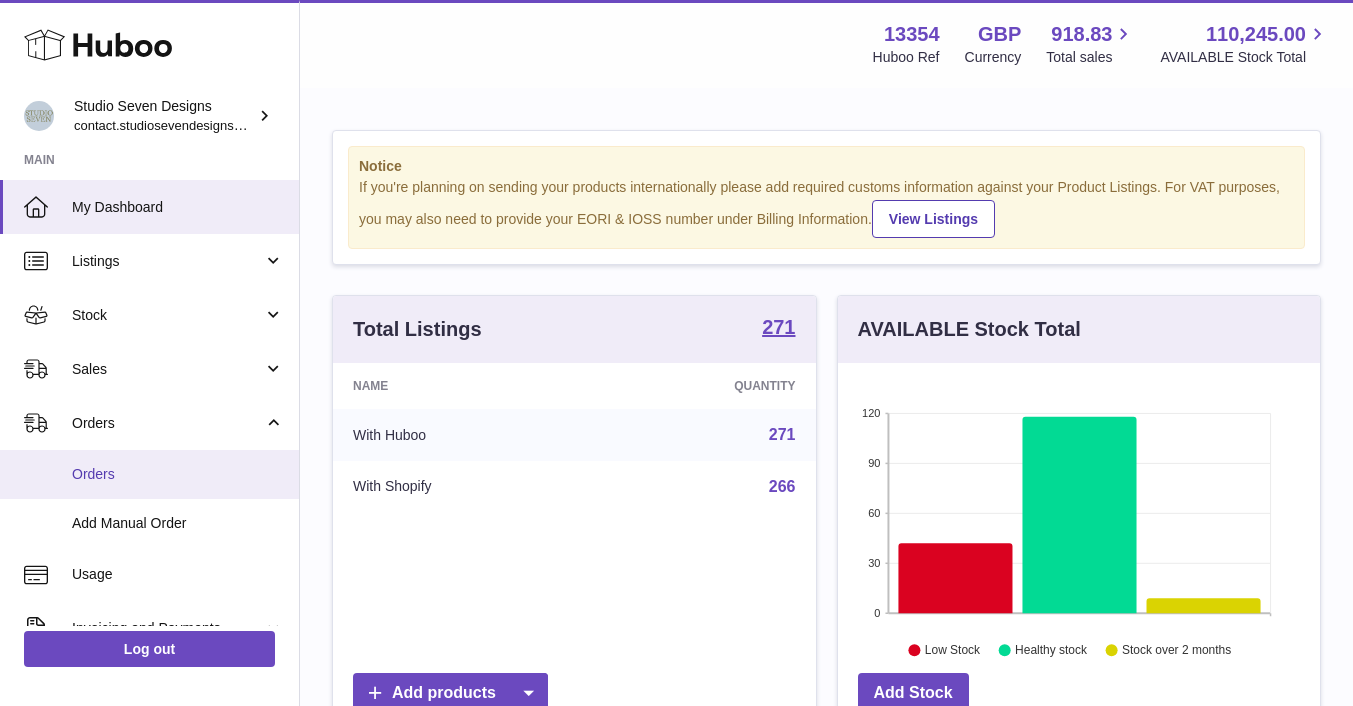 scroll, scrollTop: 999688, scrollLeft: 999517, axis: both 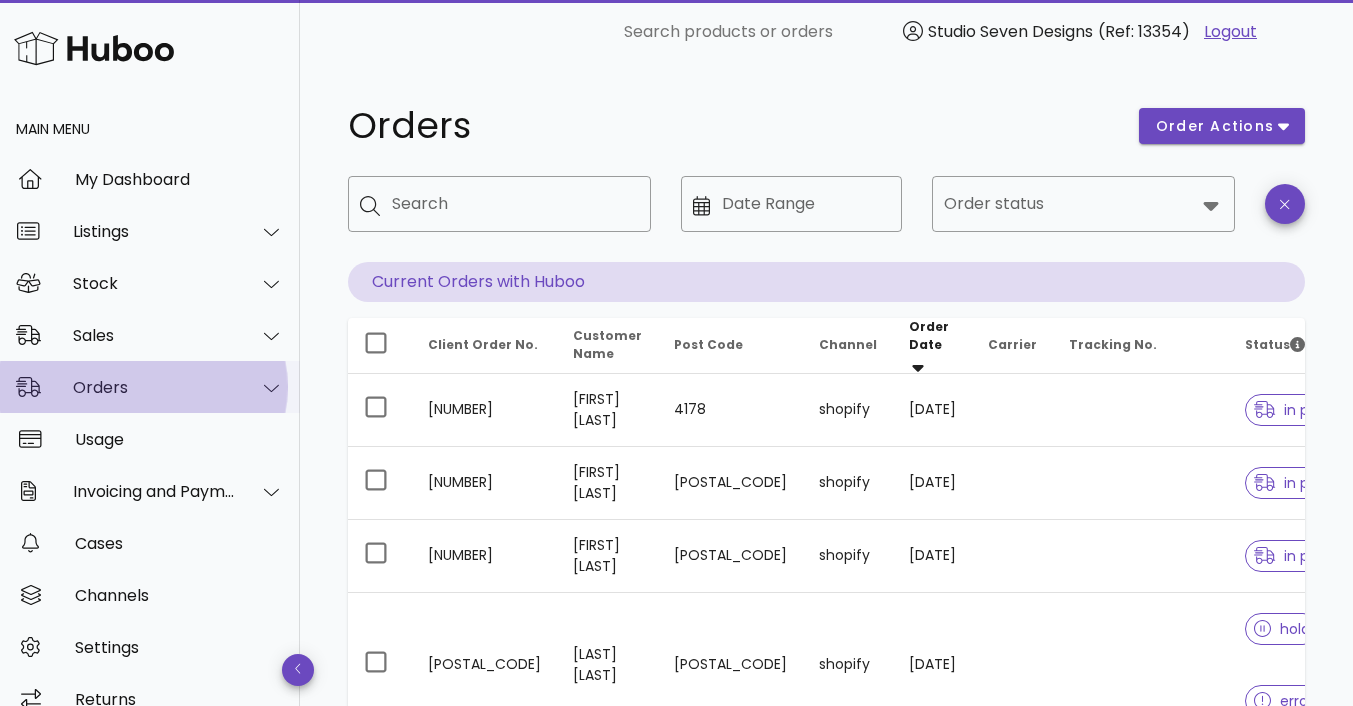 click on "Orders" at bounding box center (154, 387) 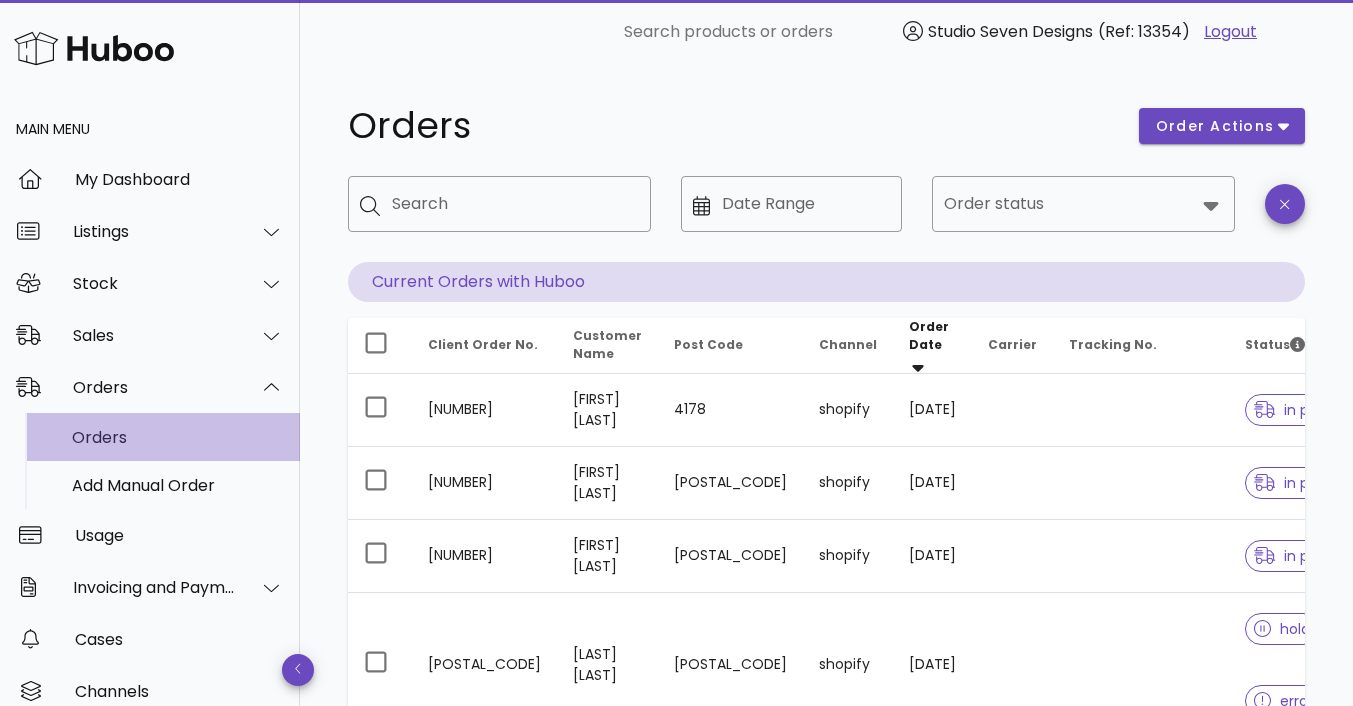 click on "Orders" at bounding box center (178, 437) 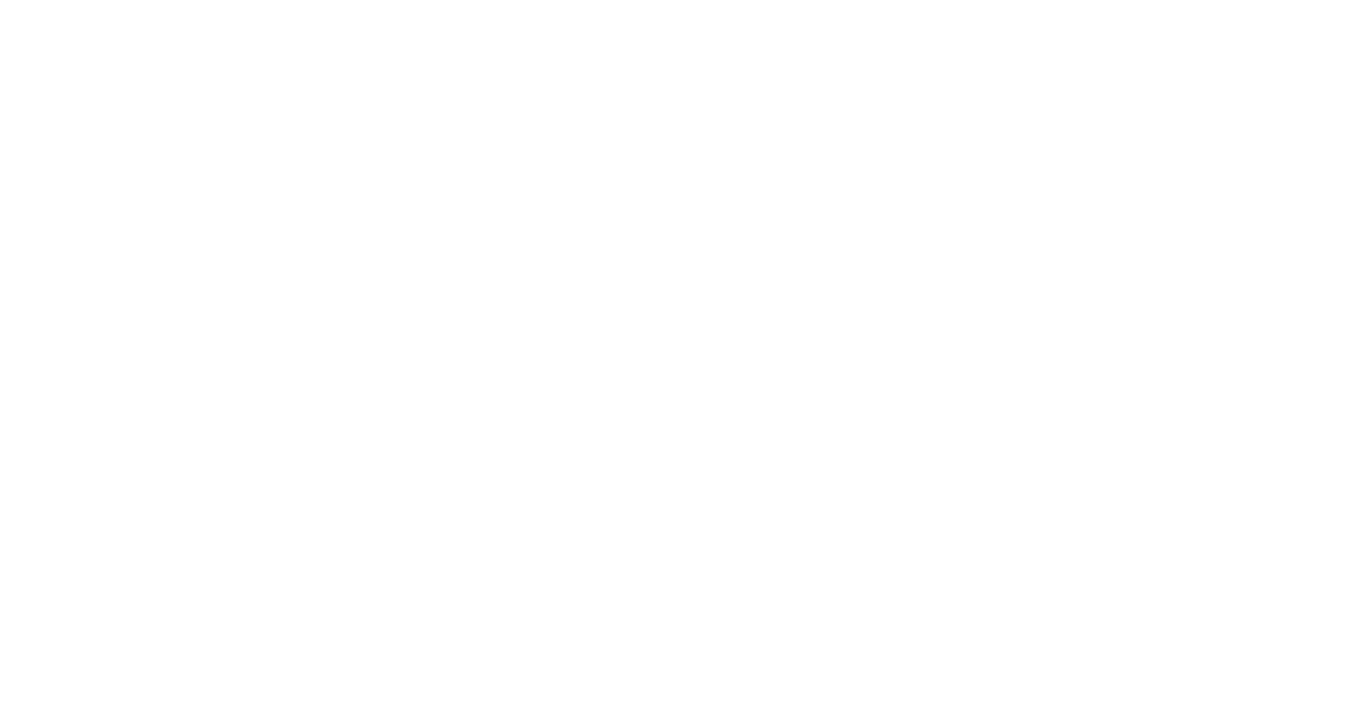 scroll, scrollTop: 0, scrollLeft: 0, axis: both 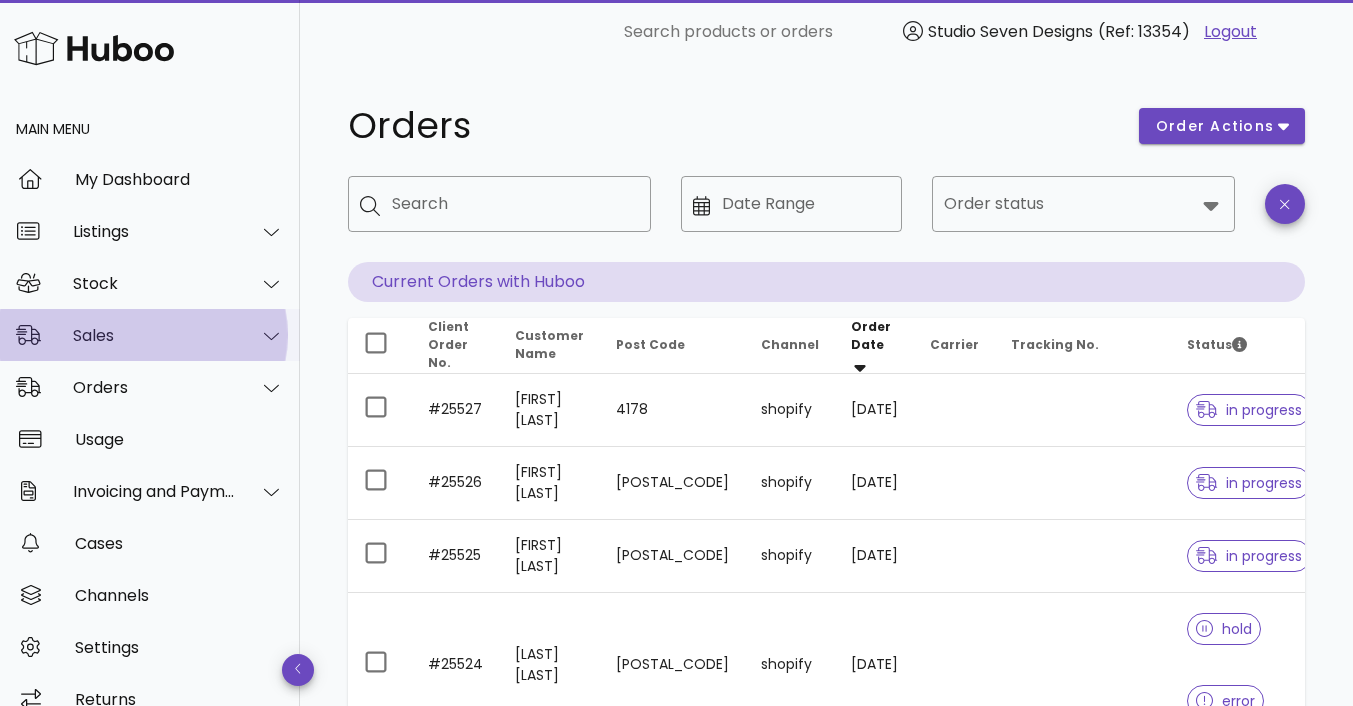 click on "Sales" at bounding box center [154, 335] 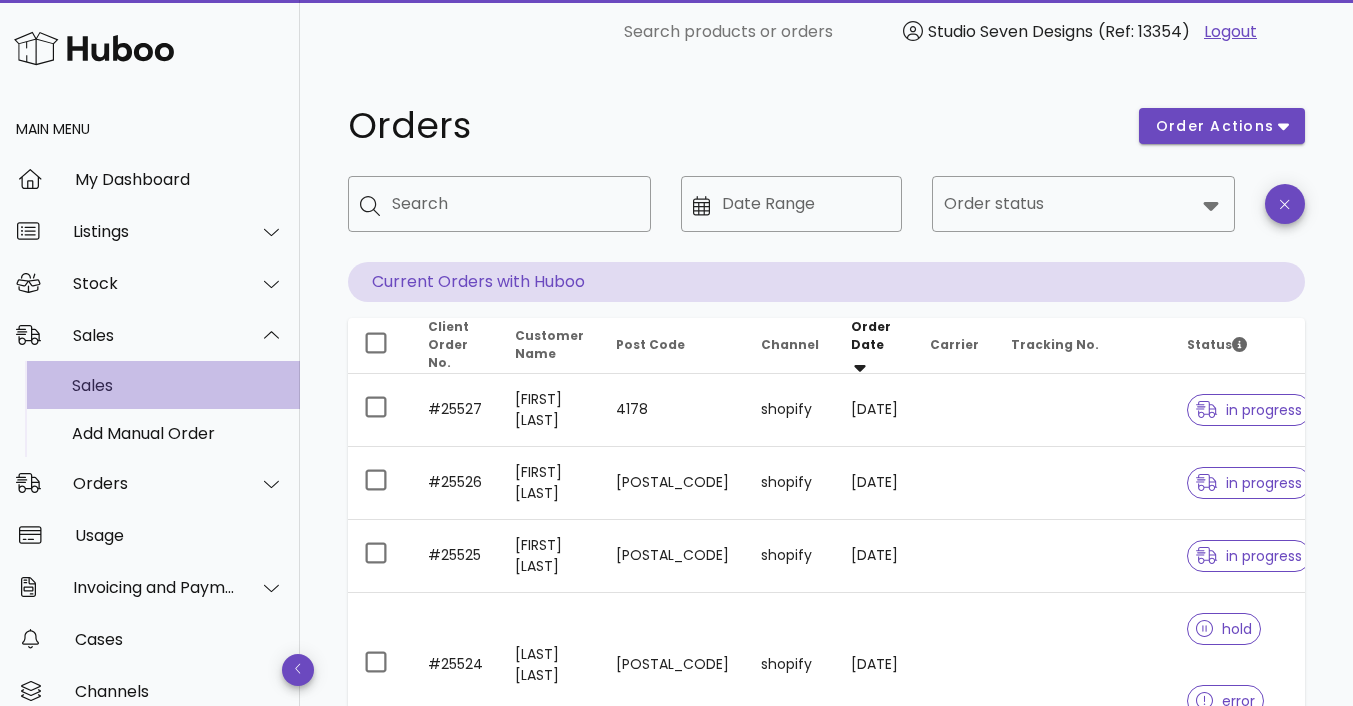 click on "Sales" at bounding box center (178, 385) 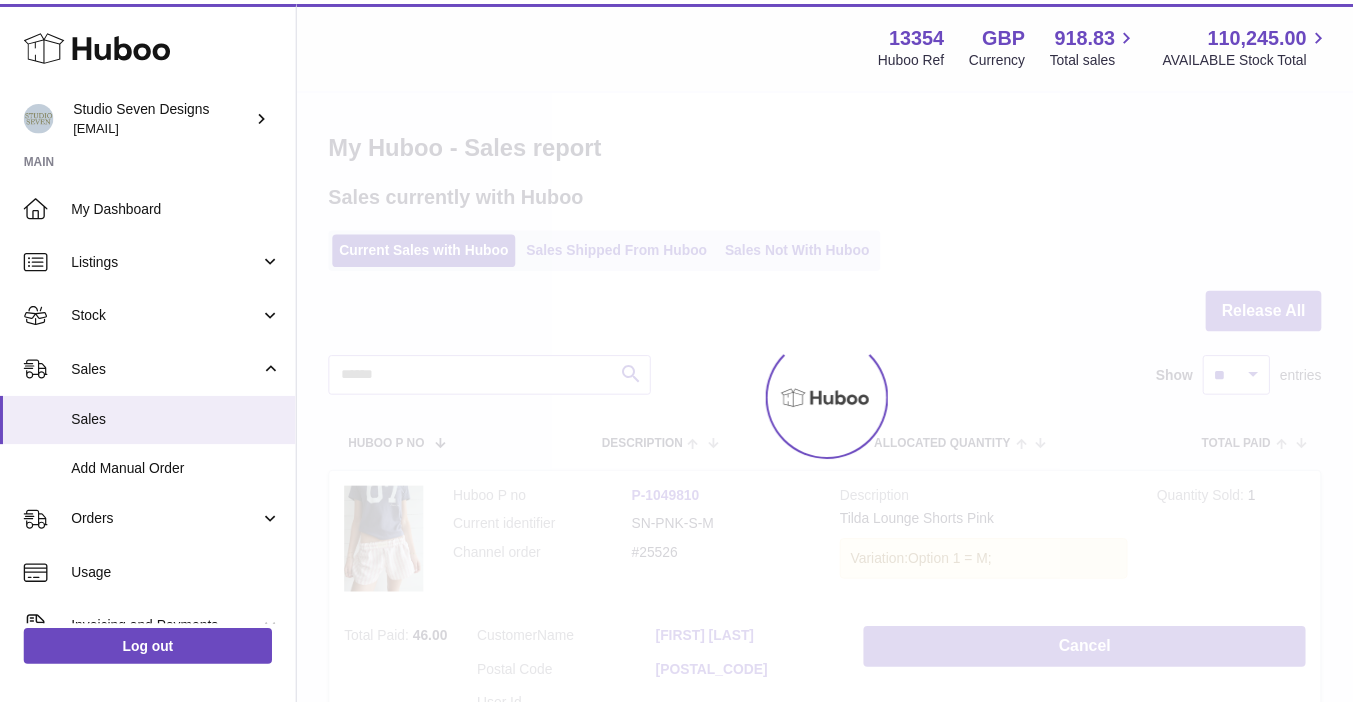 scroll, scrollTop: 0, scrollLeft: 0, axis: both 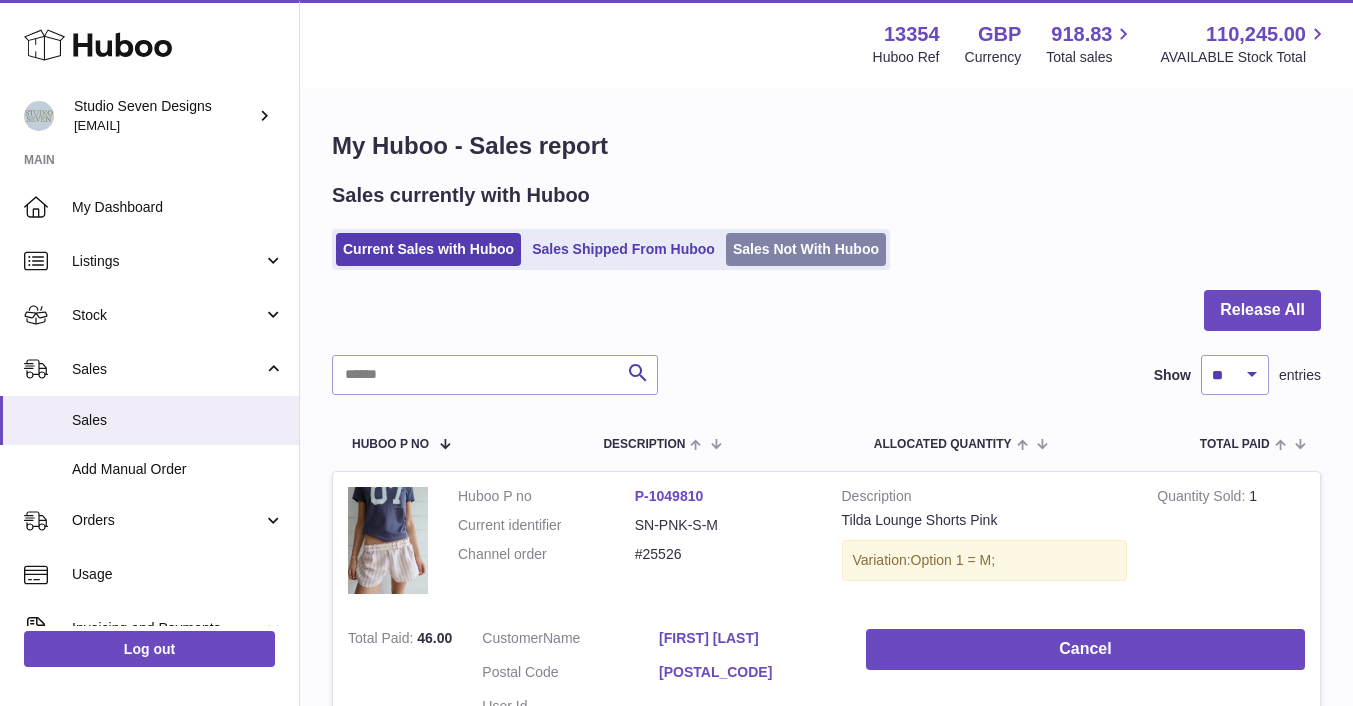 click on "Sales Not With Huboo" at bounding box center [806, 249] 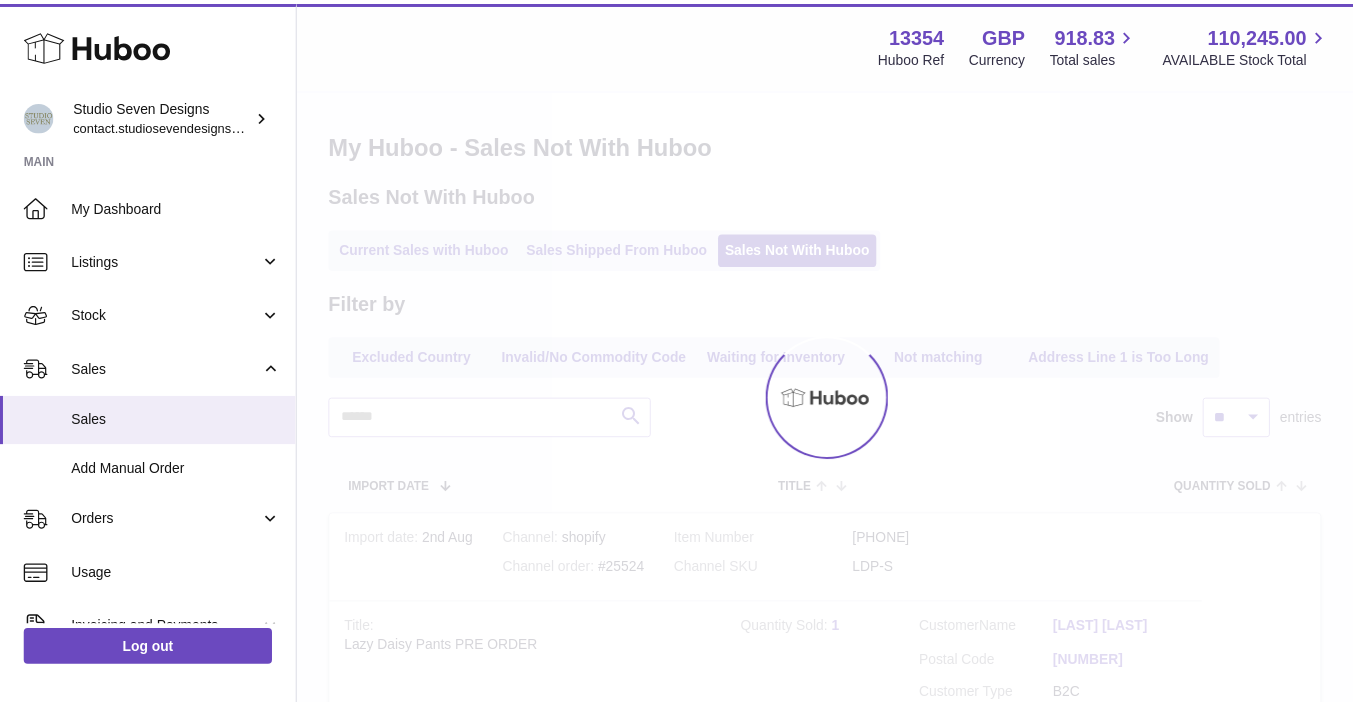 scroll, scrollTop: 0, scrollLeft: 0, axis: both 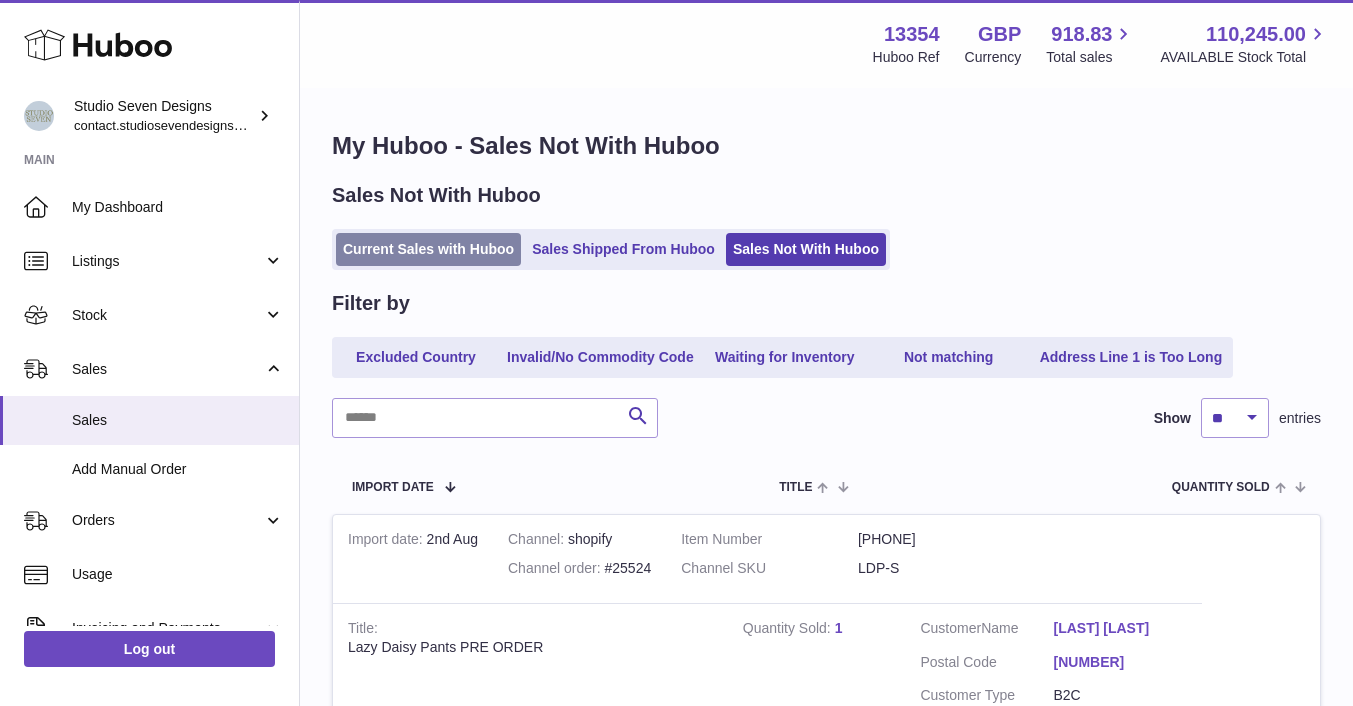 click on "Current Sales with Huboo" at bounding box center [428, 249] 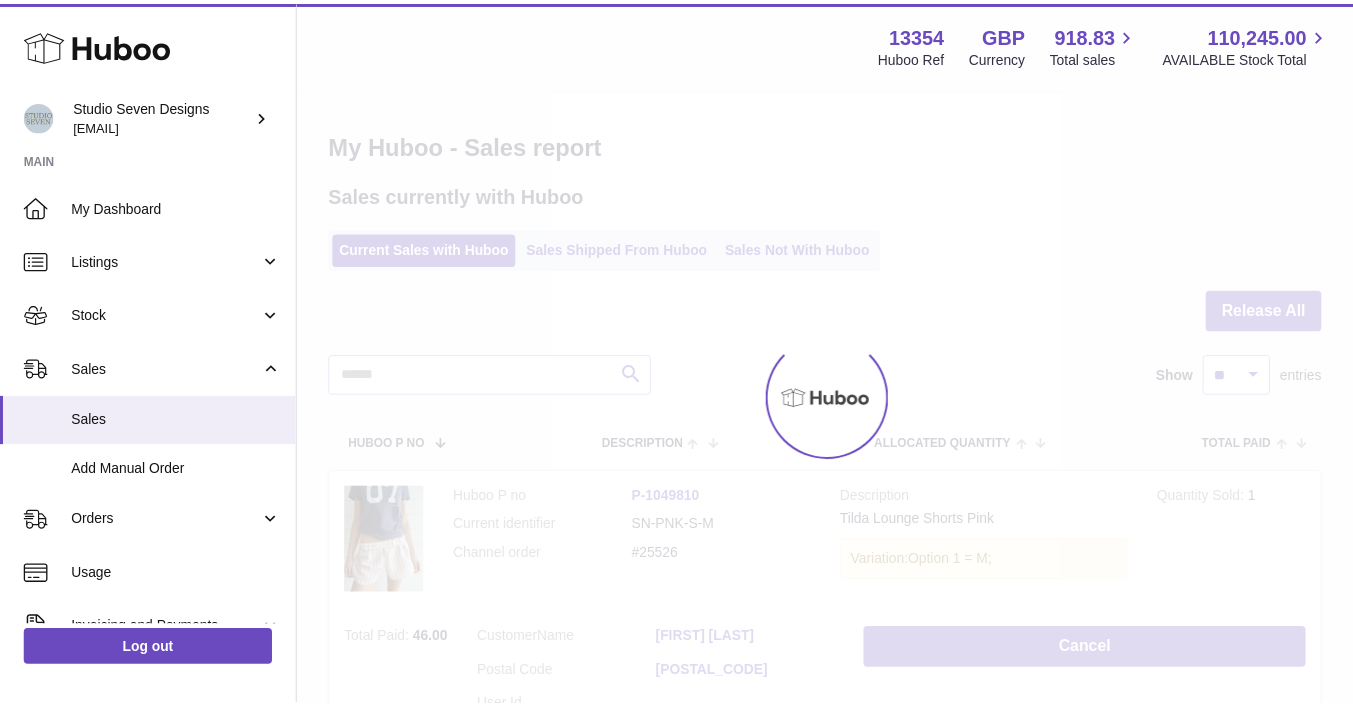 scroll, scrollTop: 0, scrollLeft: 0, axis: both 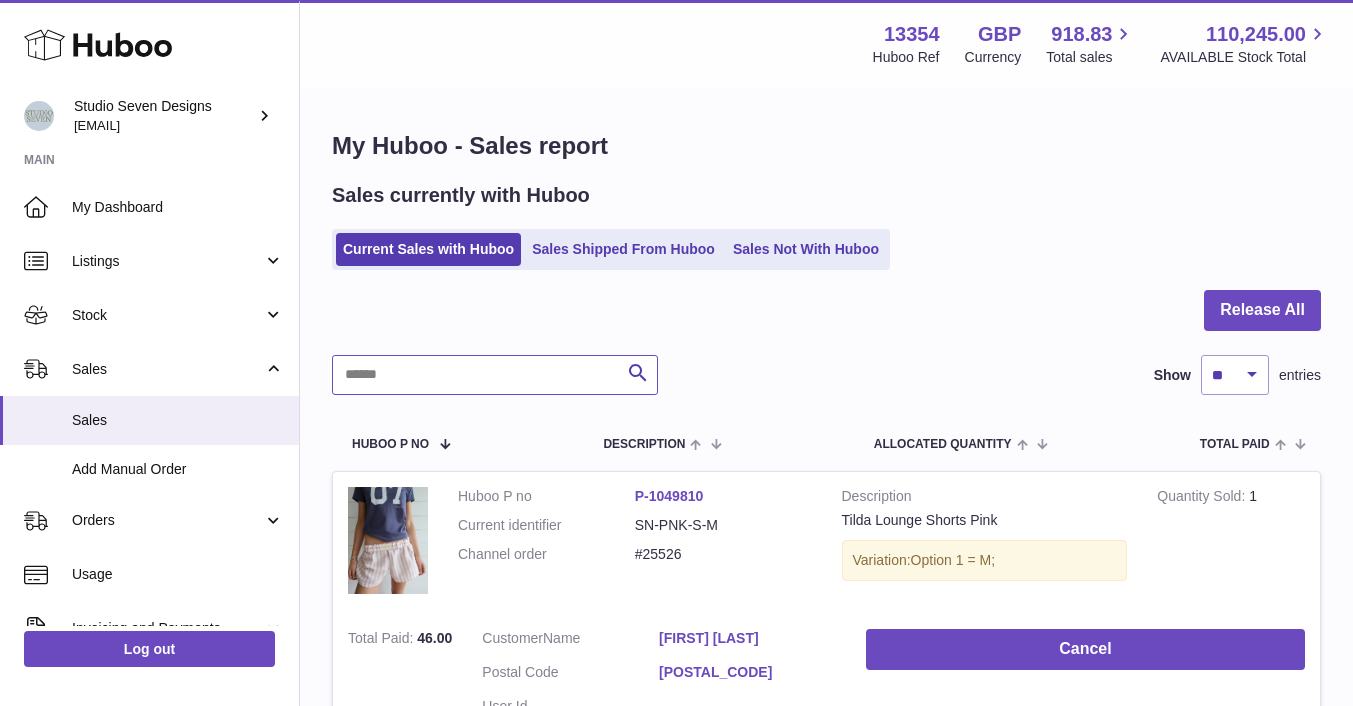 click at bounding box center [495, 375] 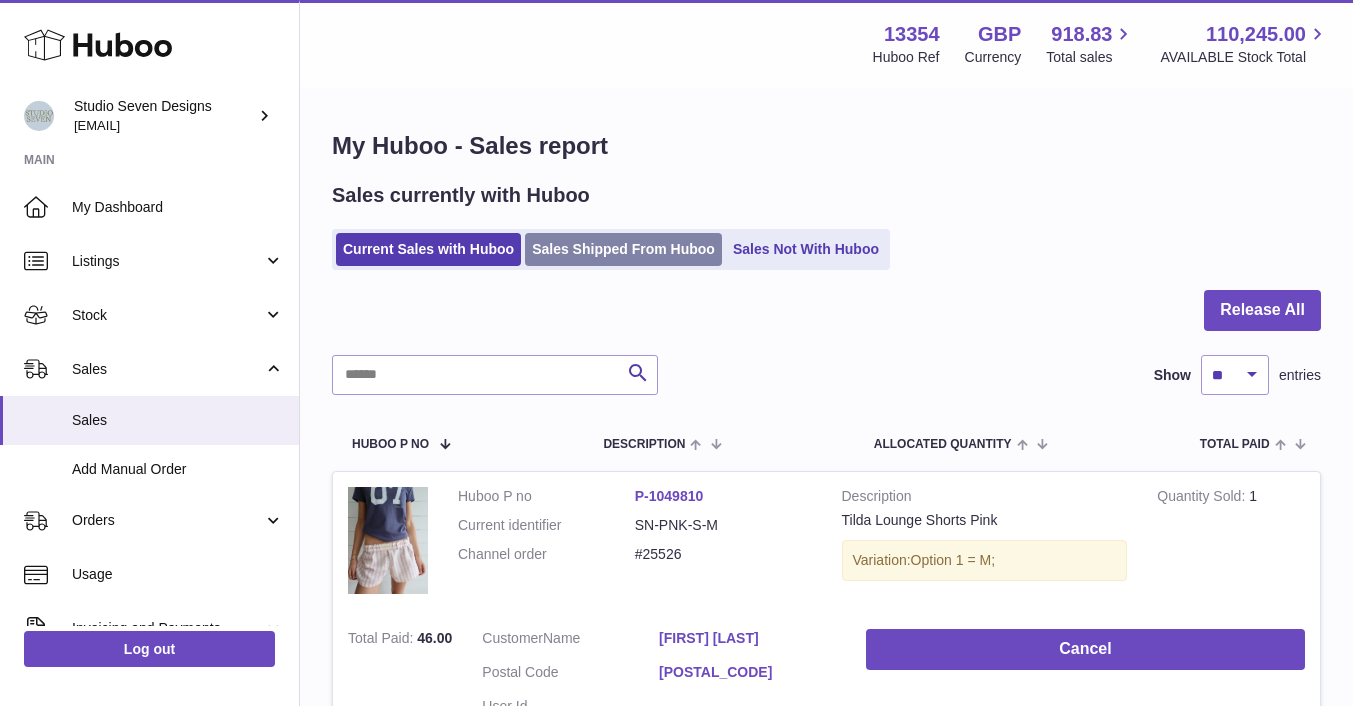 click on "Sales Shipped From Huboo" at bounding box center (623, 249) 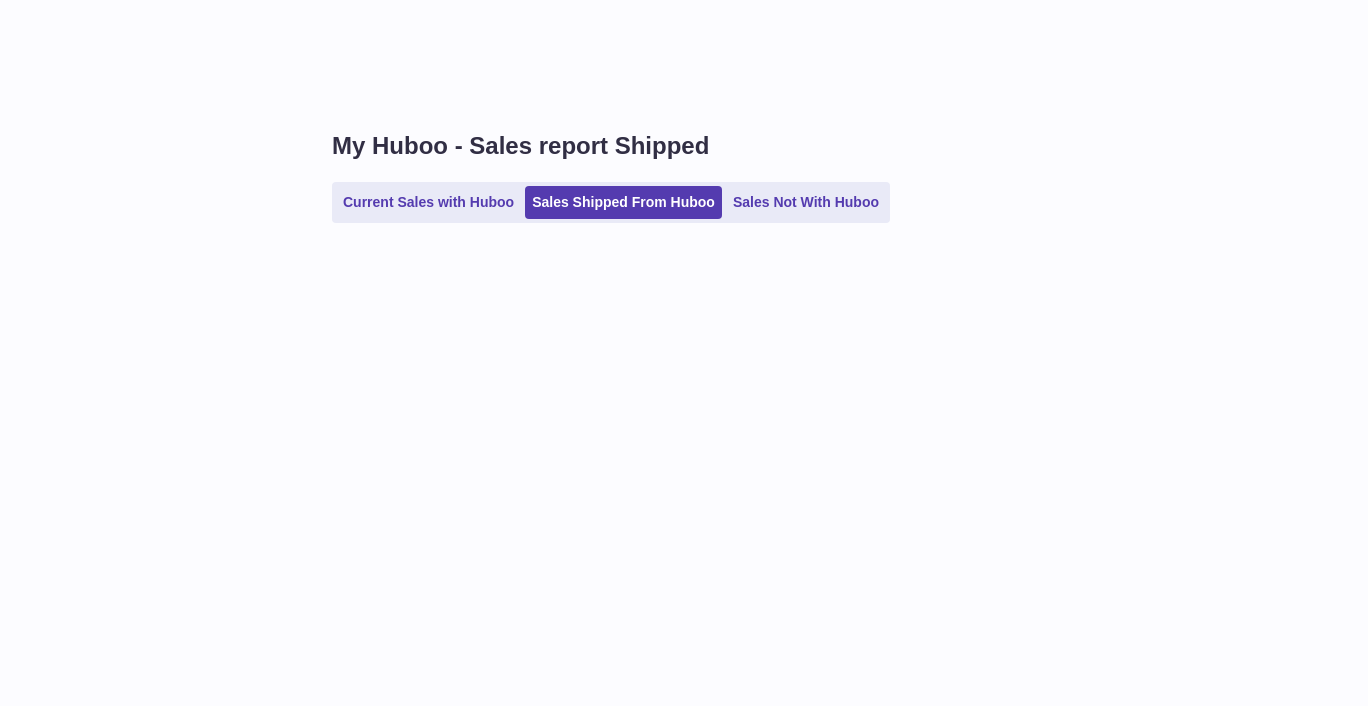 scroll, scrollTop: 0, scrollLeft: 0, axis: both 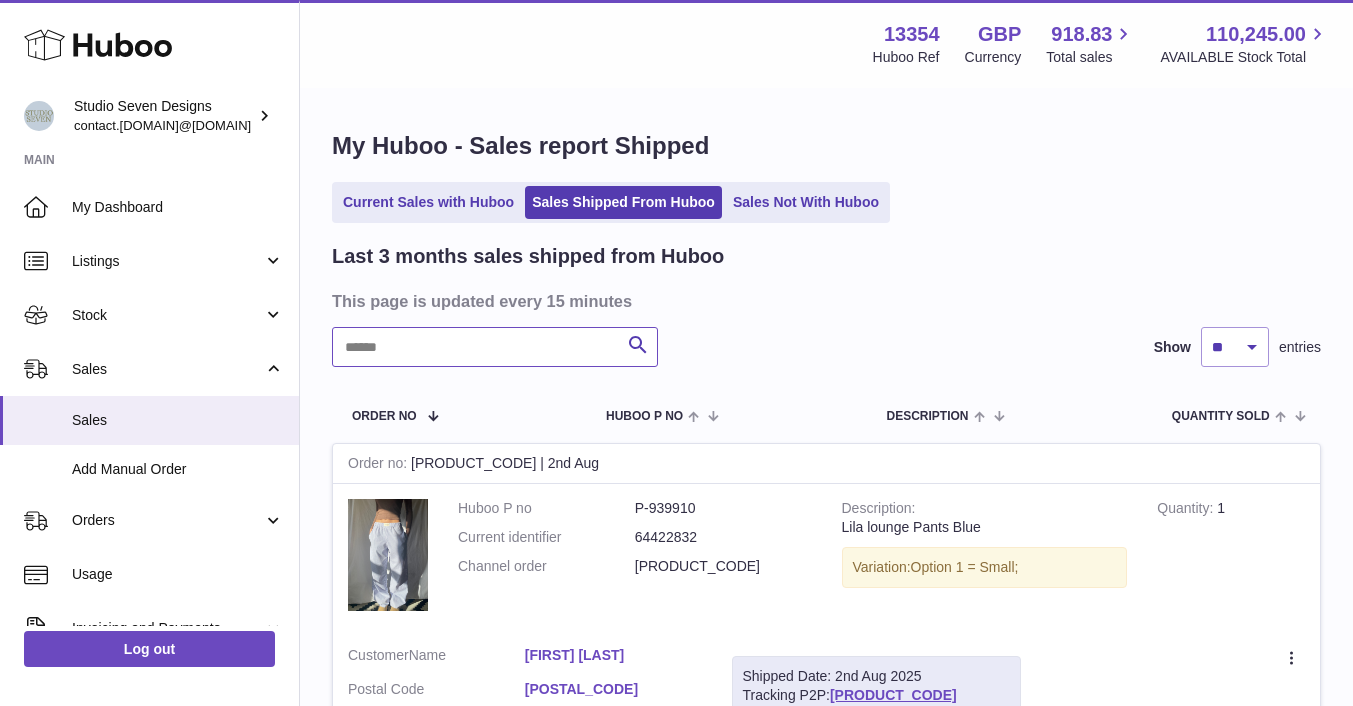 click at bounding box center (495, 347) 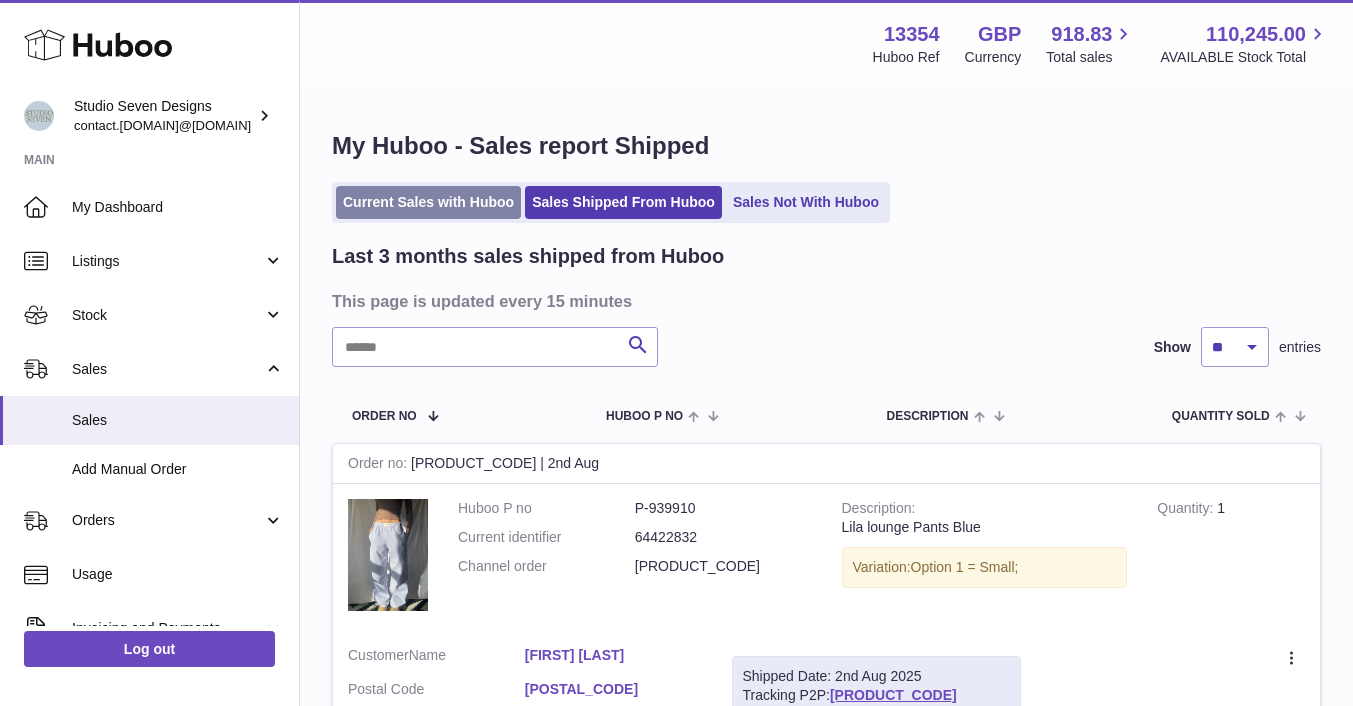 click on "Current Sales with Huboo" at bounding box center (428, 202) 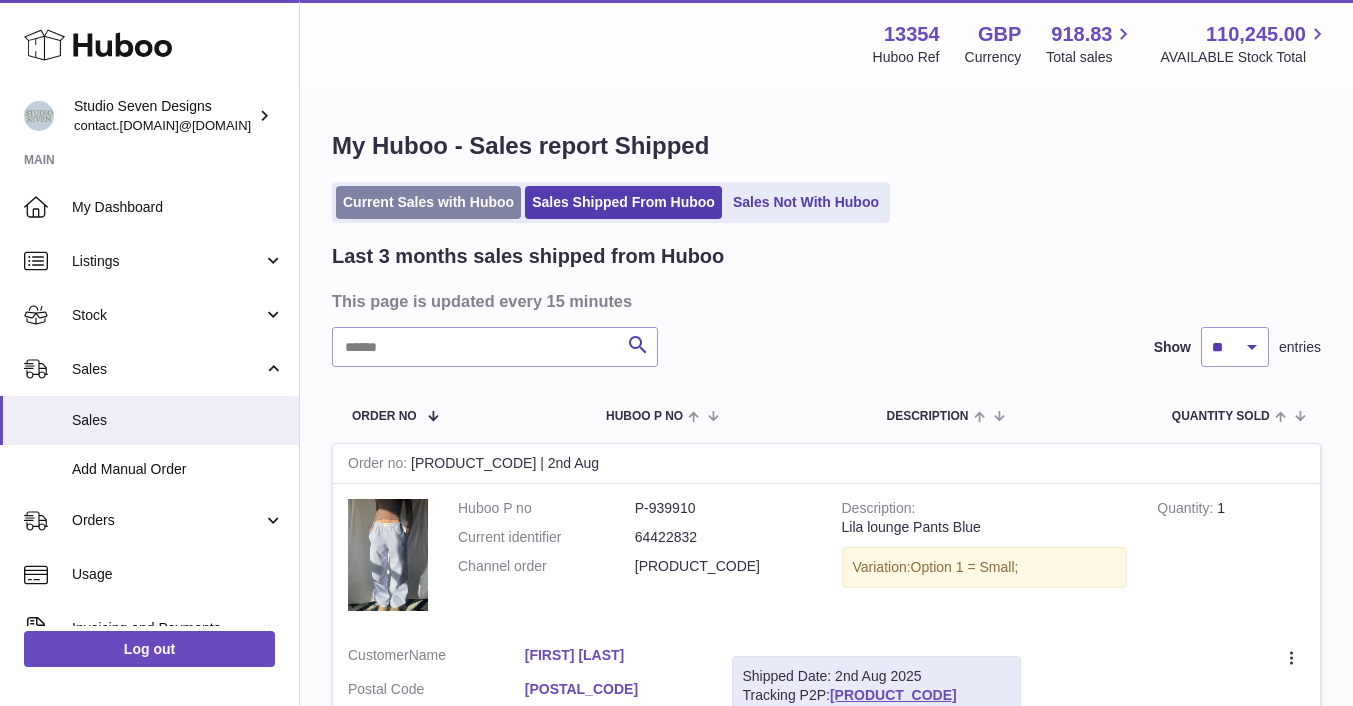 click on "Current Sales with Huboo" at bounding box center (428, 202) 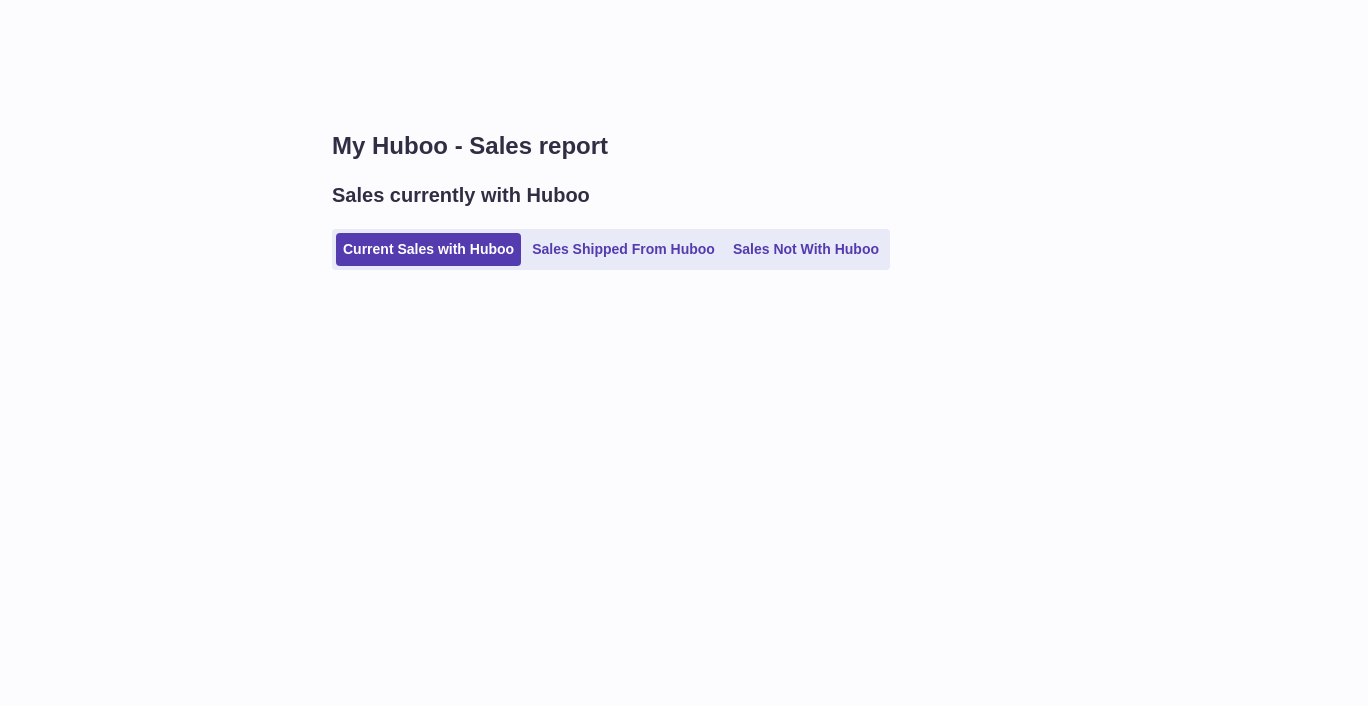 scroll, scrollTop: 0, scrollLeft: 0, axis: both 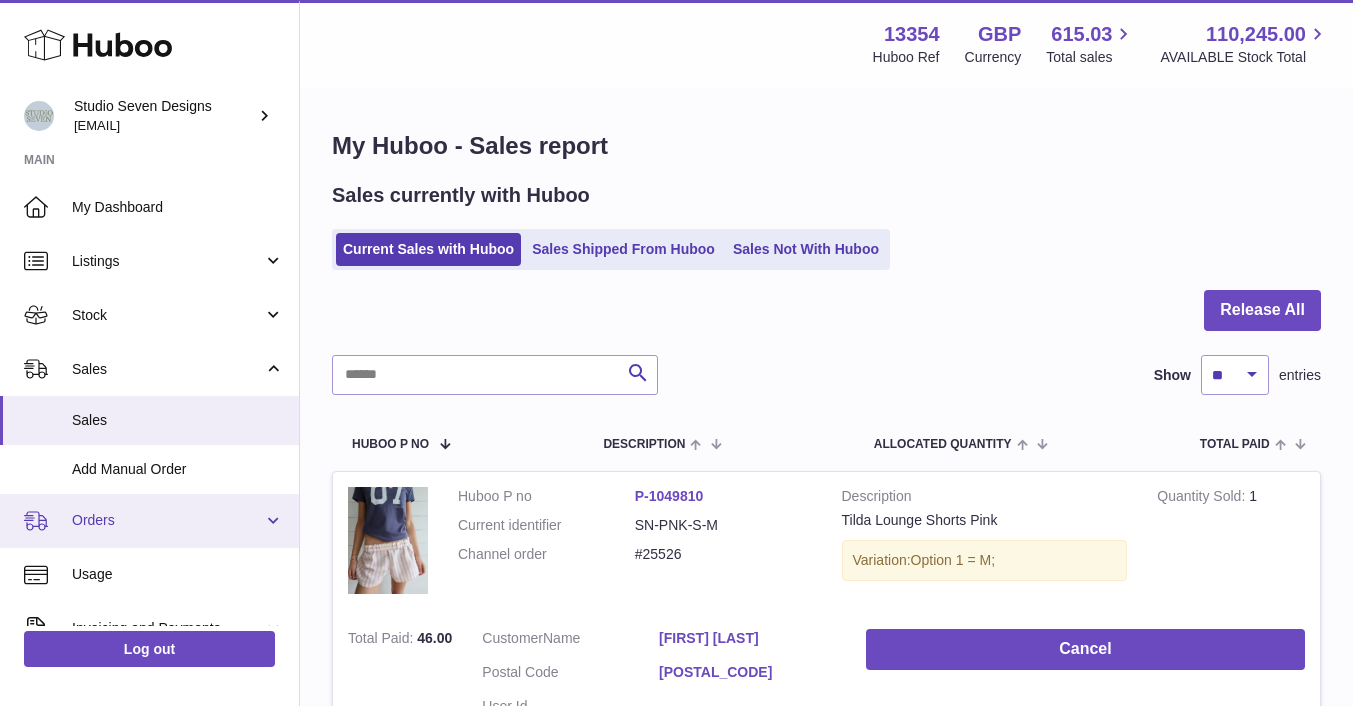 click on "Orders" at bounding box center [167, 520] 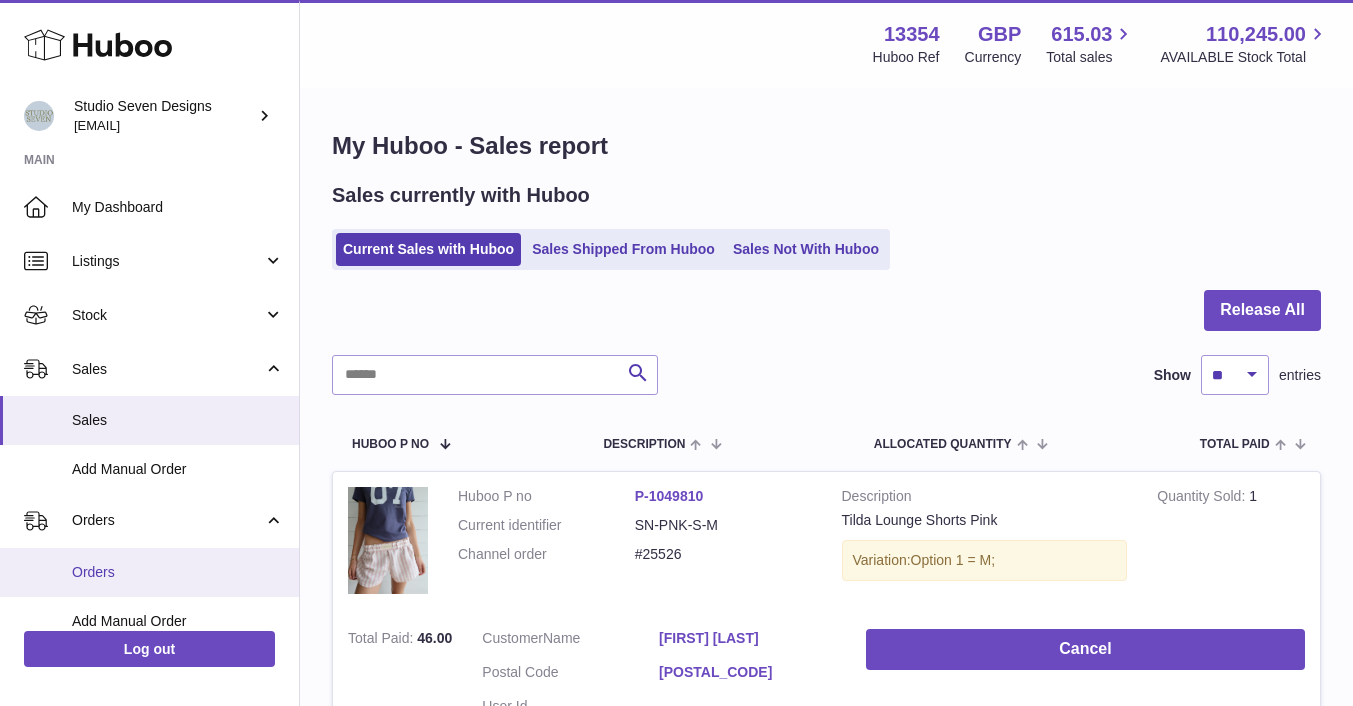 click on "Orders" at bounding box center (178, 572) 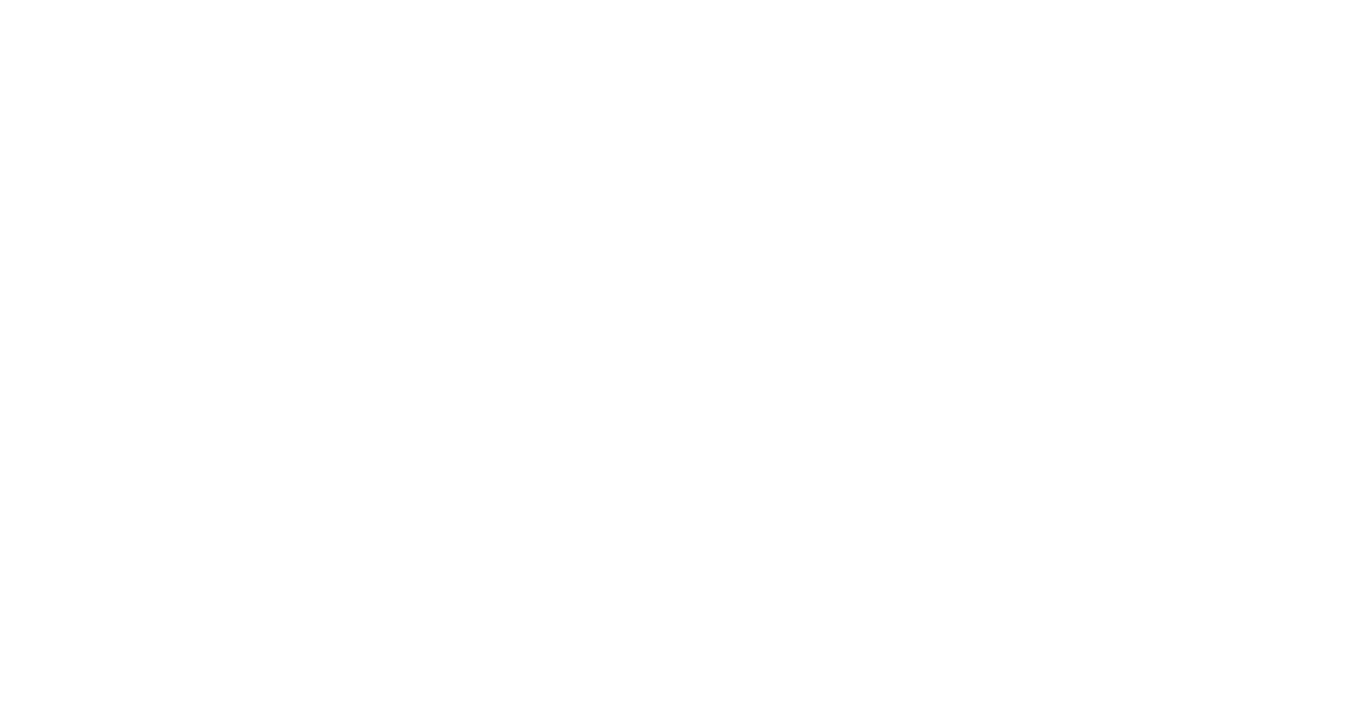 scroll, scrollTop: 0, scrollLeft: 0, axis: both 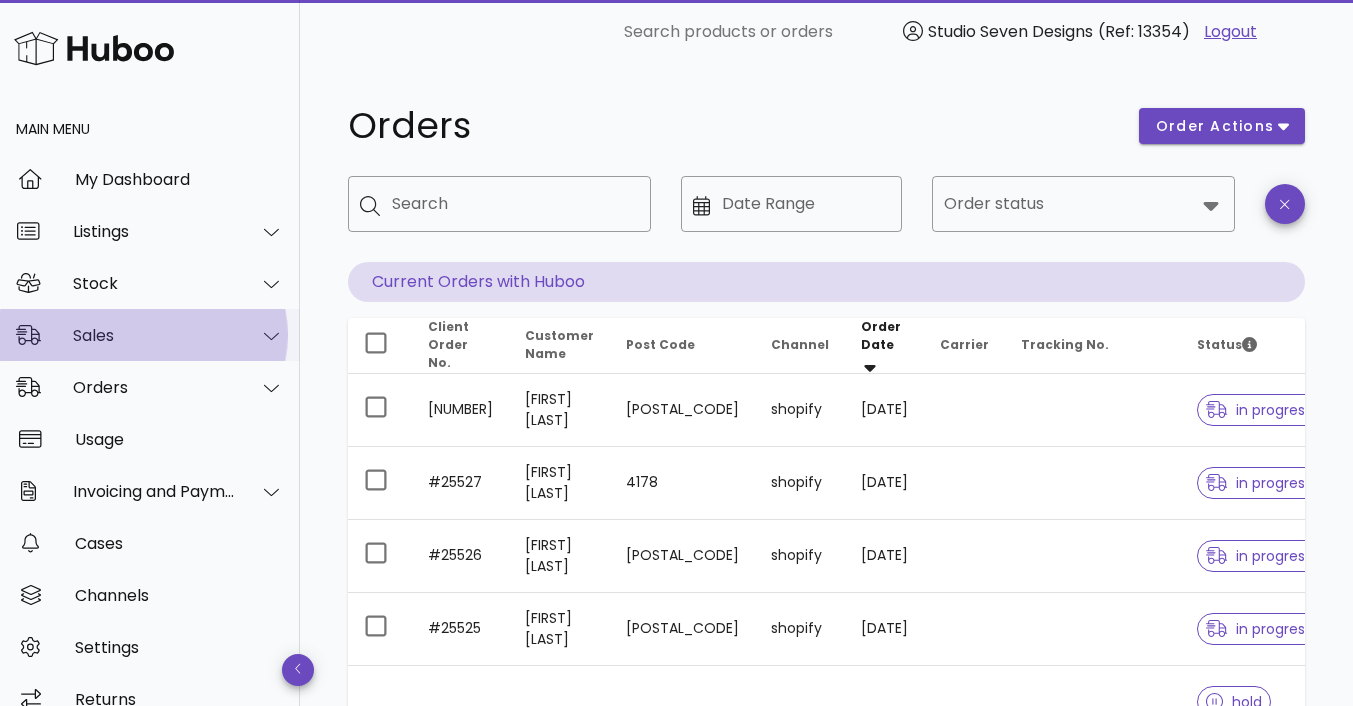 click on "Sales" at bounding box center [154, 335] 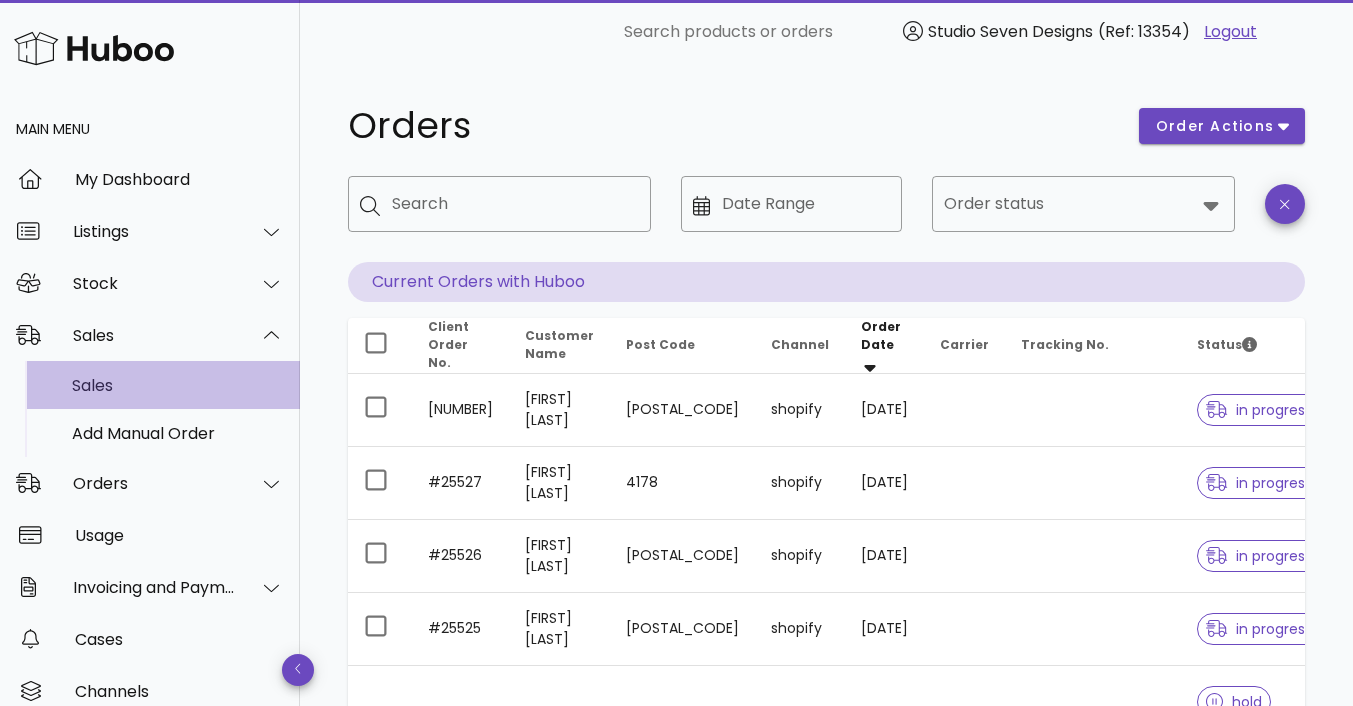 click on "Sales" at bounding box center [178, 385] 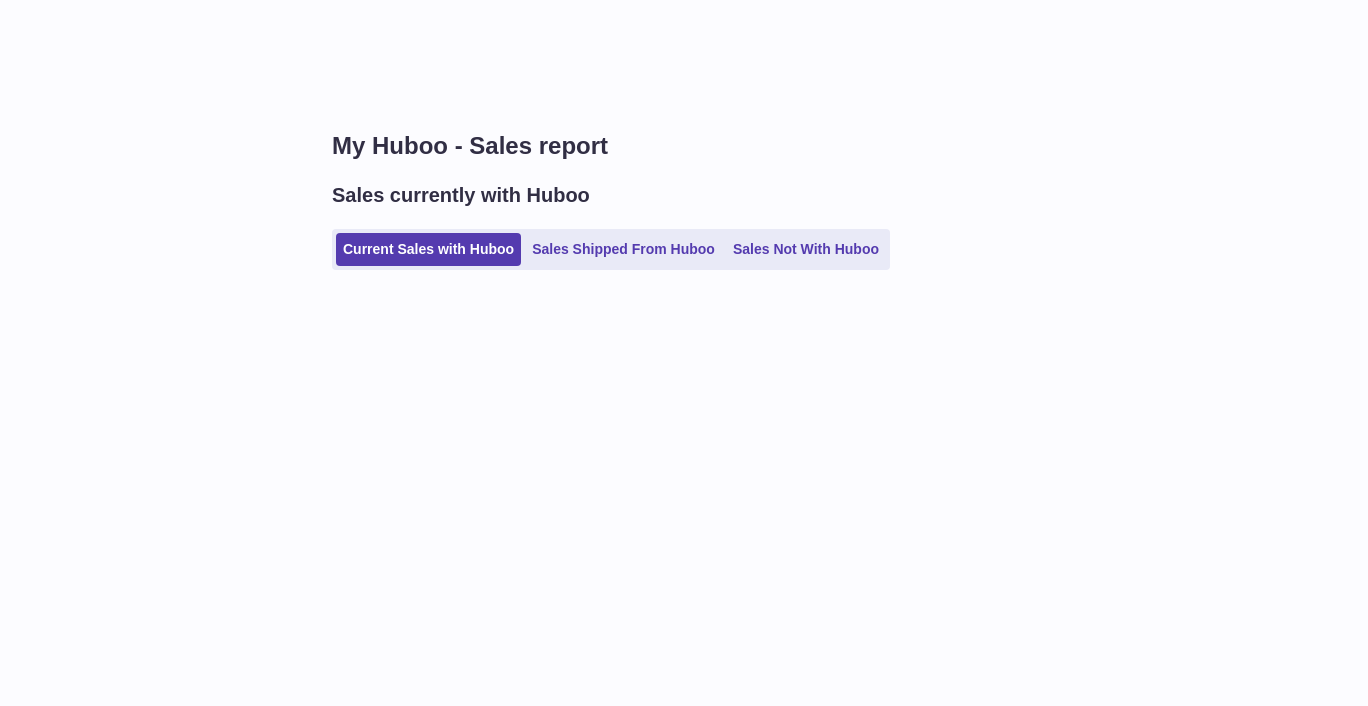 scroll, scrollTop: 0, scrollLeft: 0, axis: both 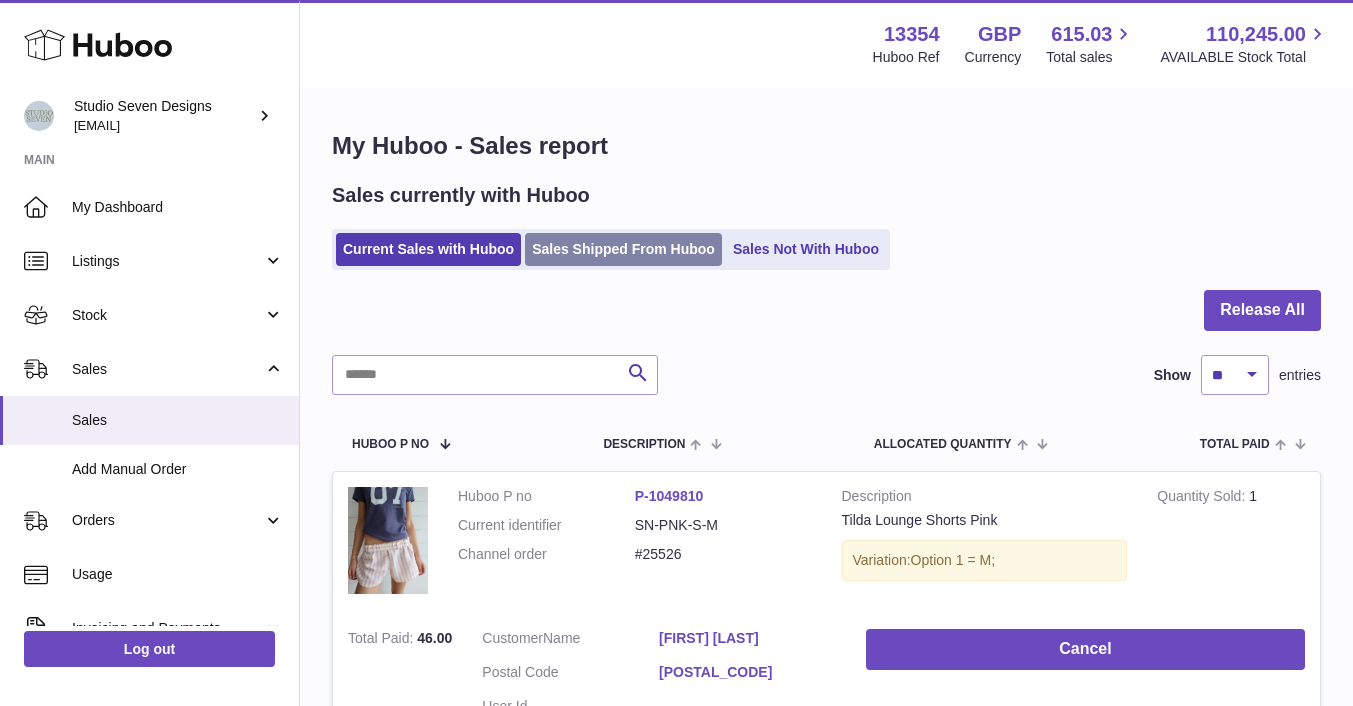 click on "Sales Shipped From Huboo" at bounding box center (623, 249) 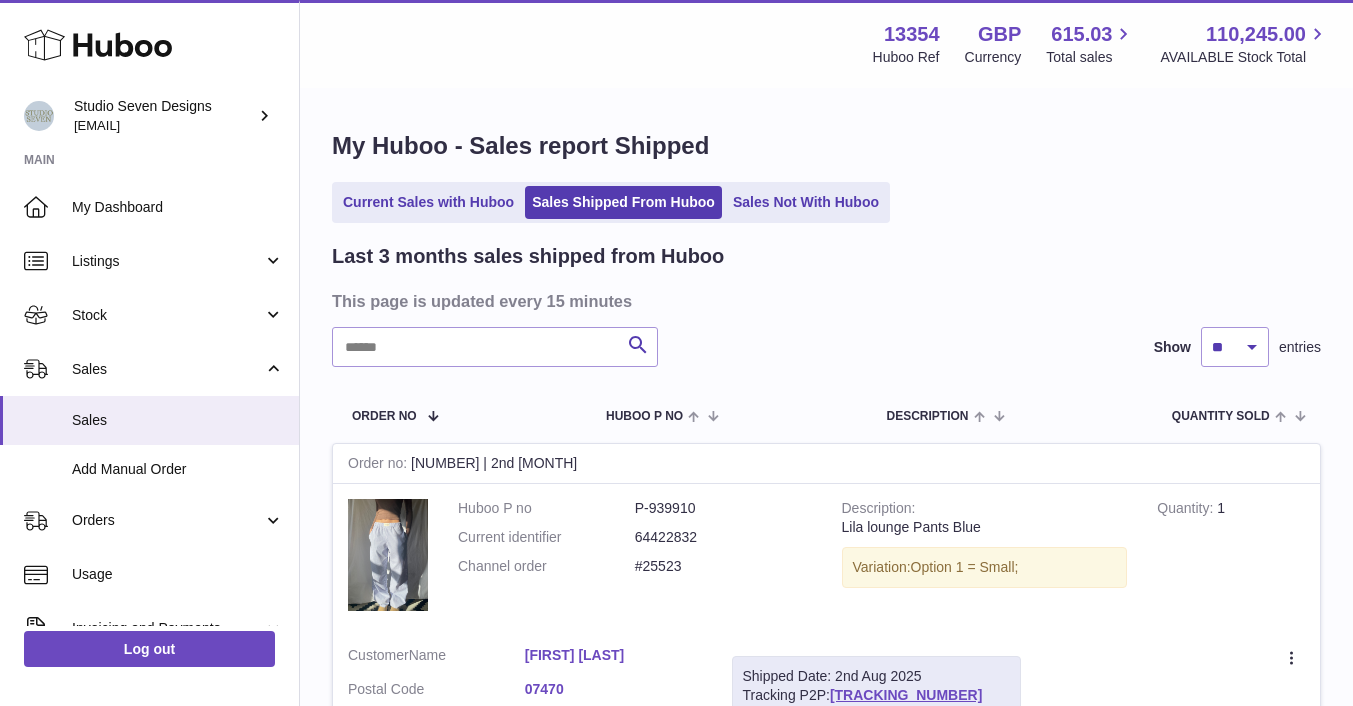 scroll, scrollTop: 0, scrollLeft: 0, axis: both 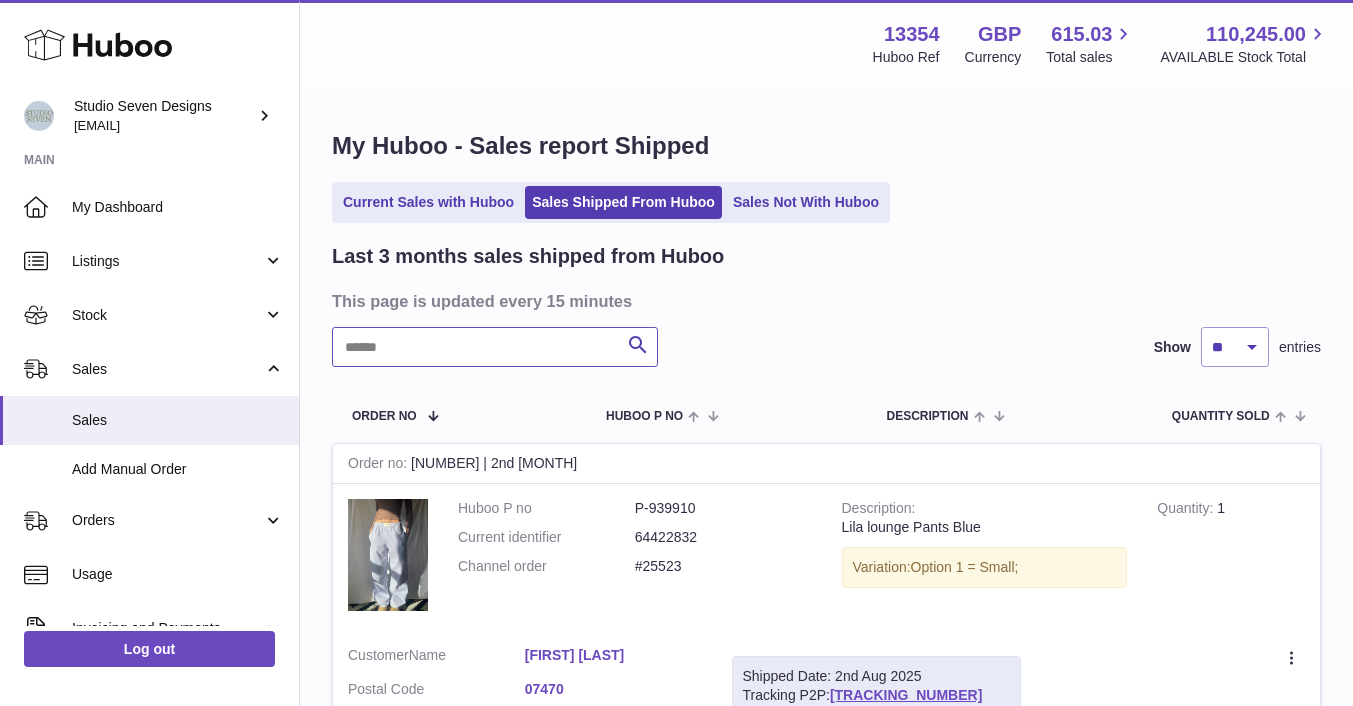 click at bounding box center (495, 347) 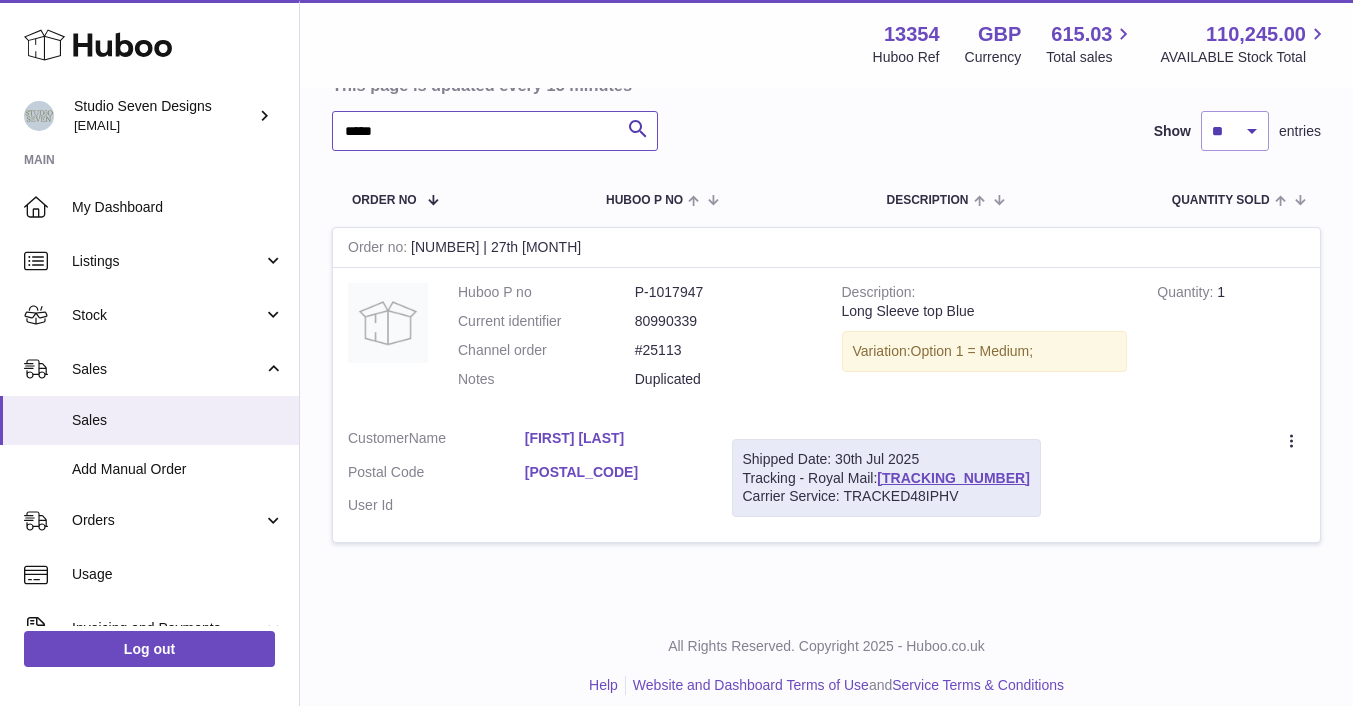 scroll, scrollTop: 227, scrollLeft: 0, axis: vertical 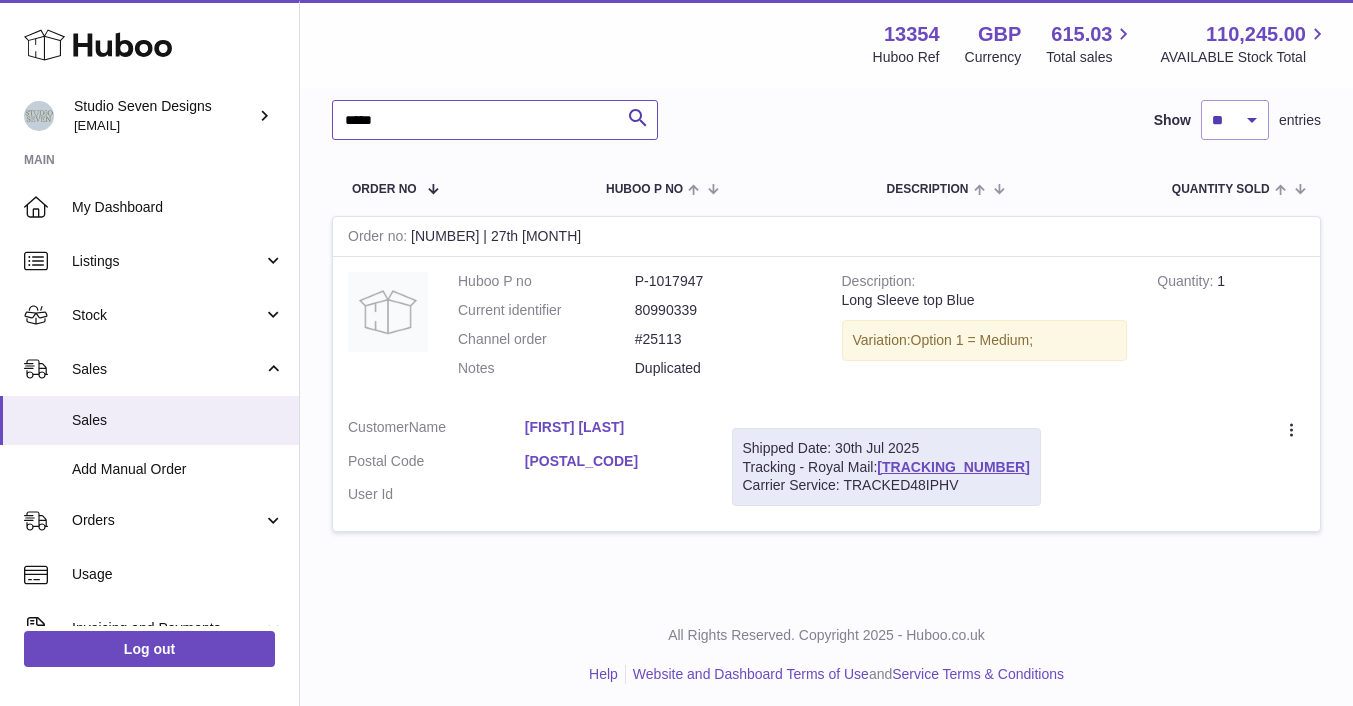 type on "*****" 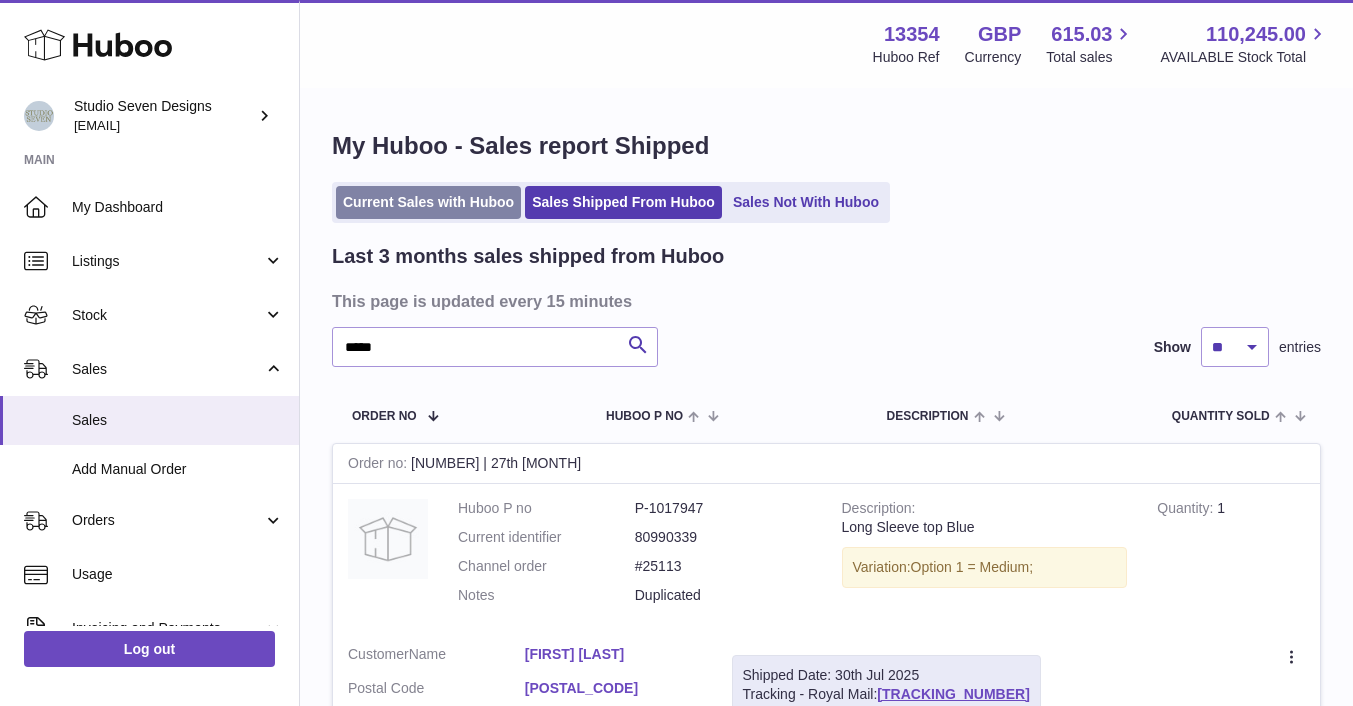 click on "Current Sales with Huboo" at bounding box center (428, 202) 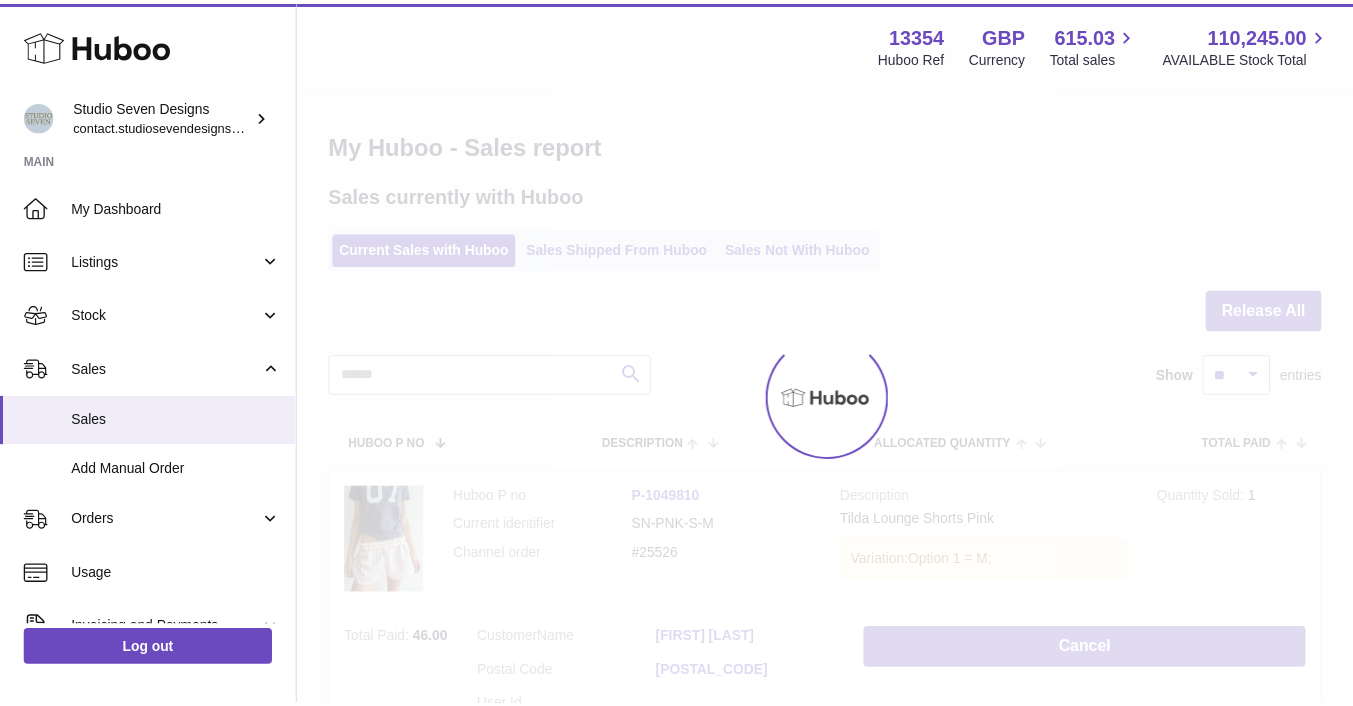 scroll, scrollTop: 0, scrollLeft: 0, axis: both 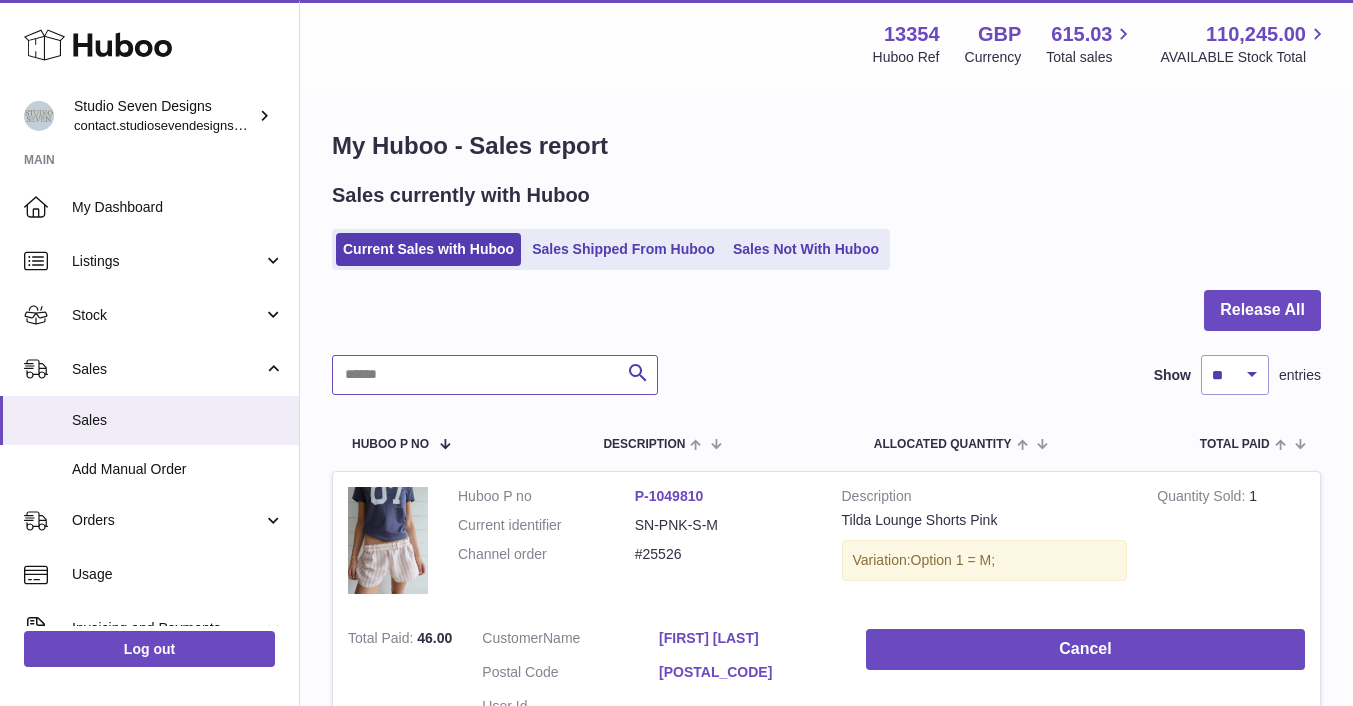 click at bounding box center [495, 375] 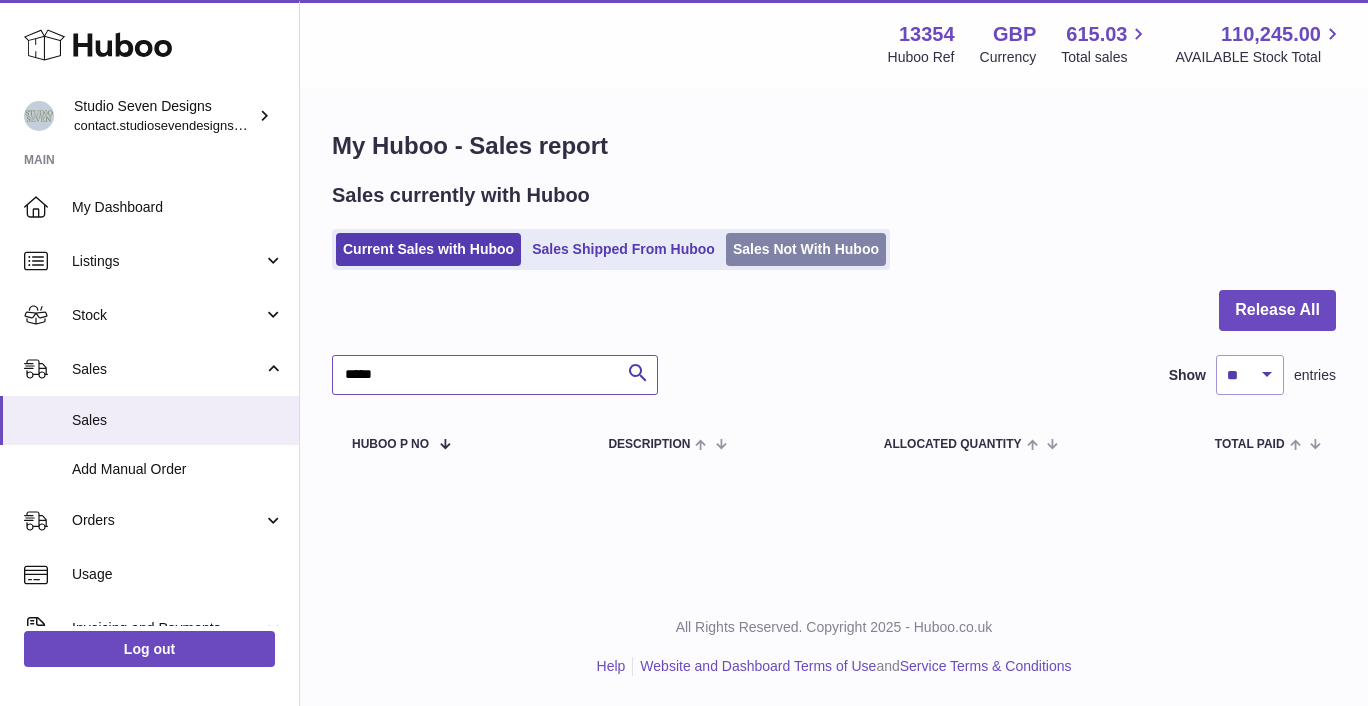 type on "*****" 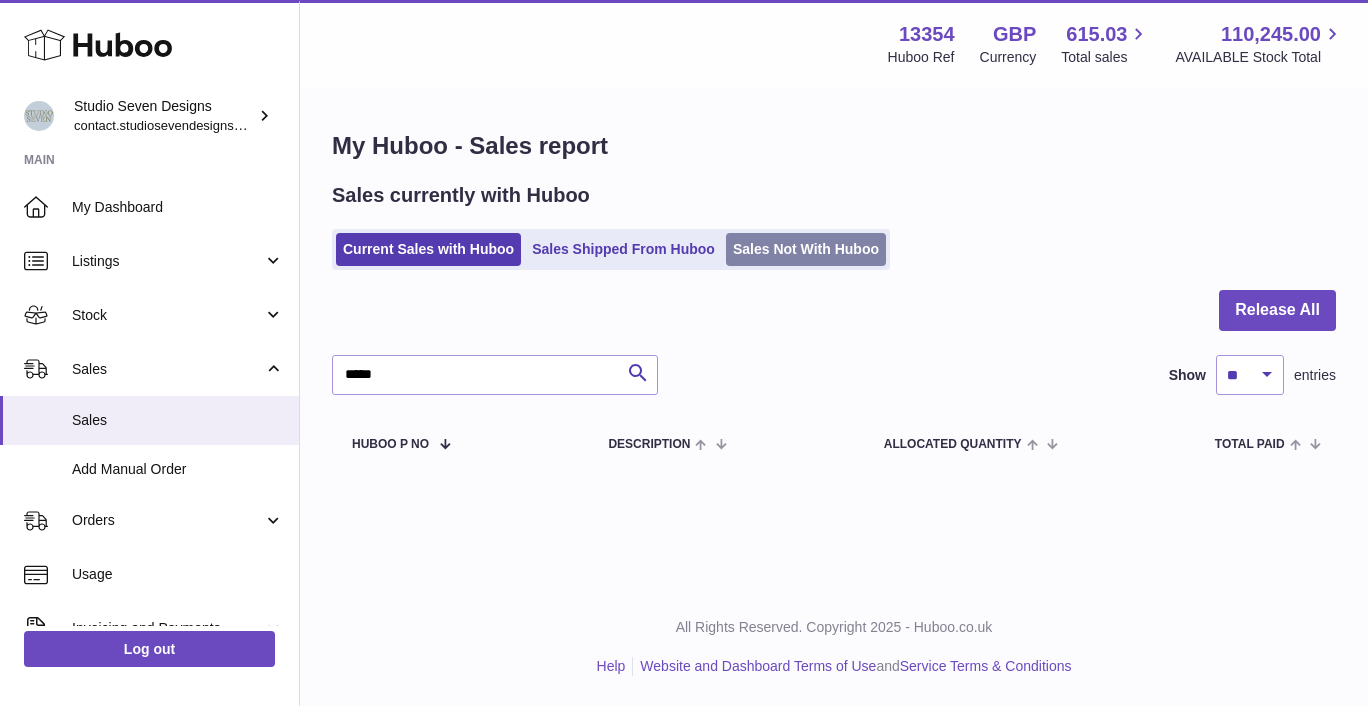 click on "Sales Not With Huboo" at bounding box center [806, 249] 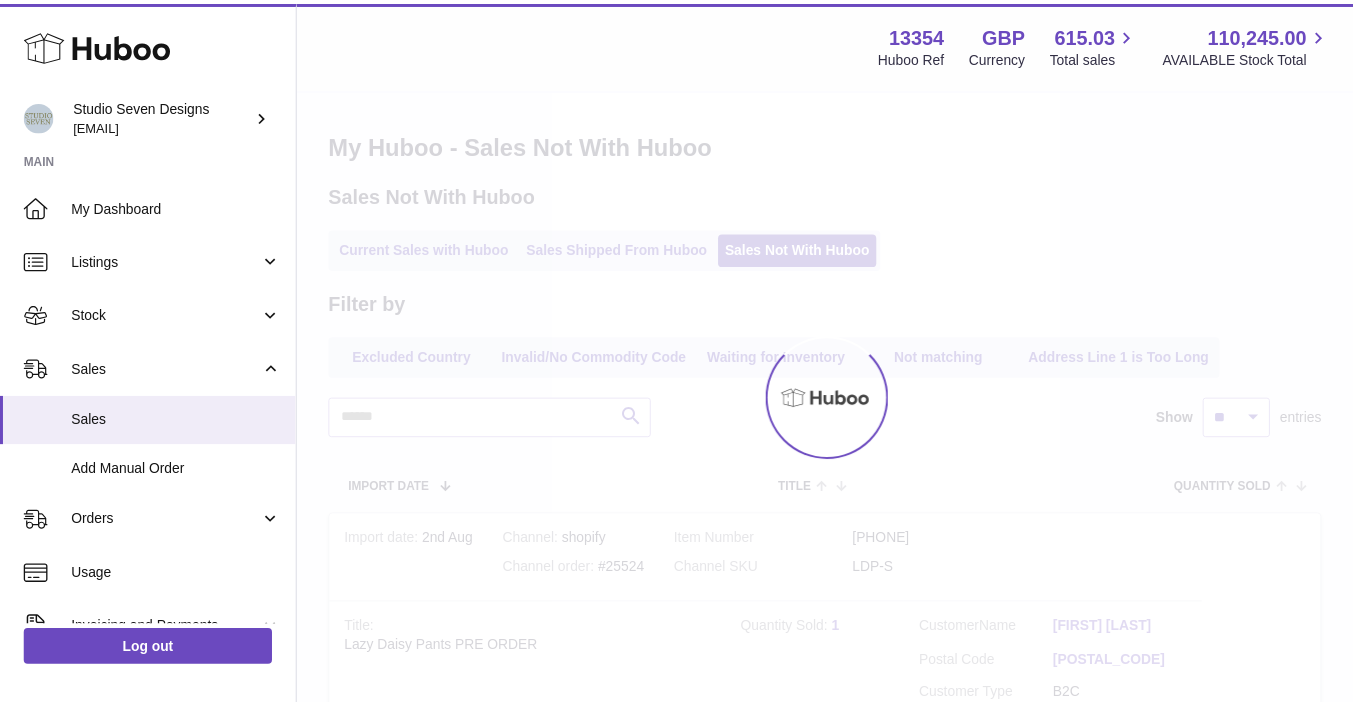 scroll, scrollTop: 0, scrollLeft: 0, axis: both 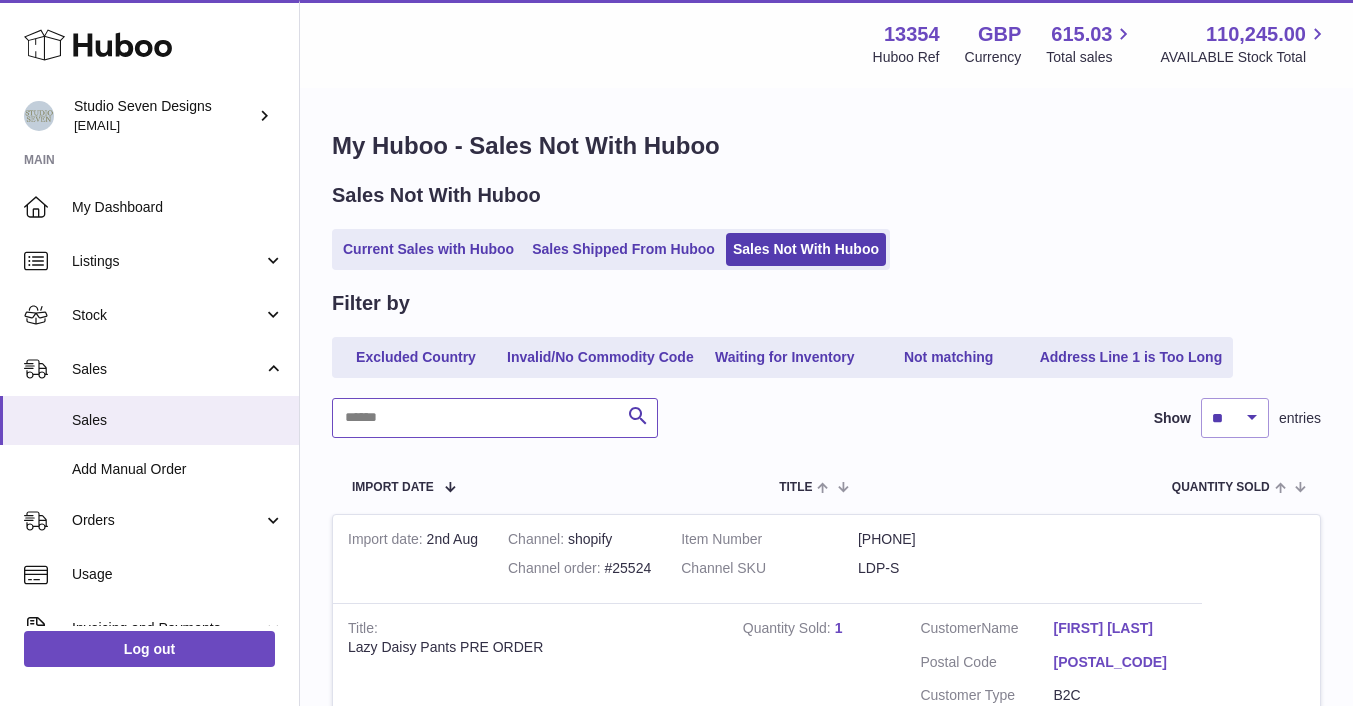 click at bounding box center [495, 418] 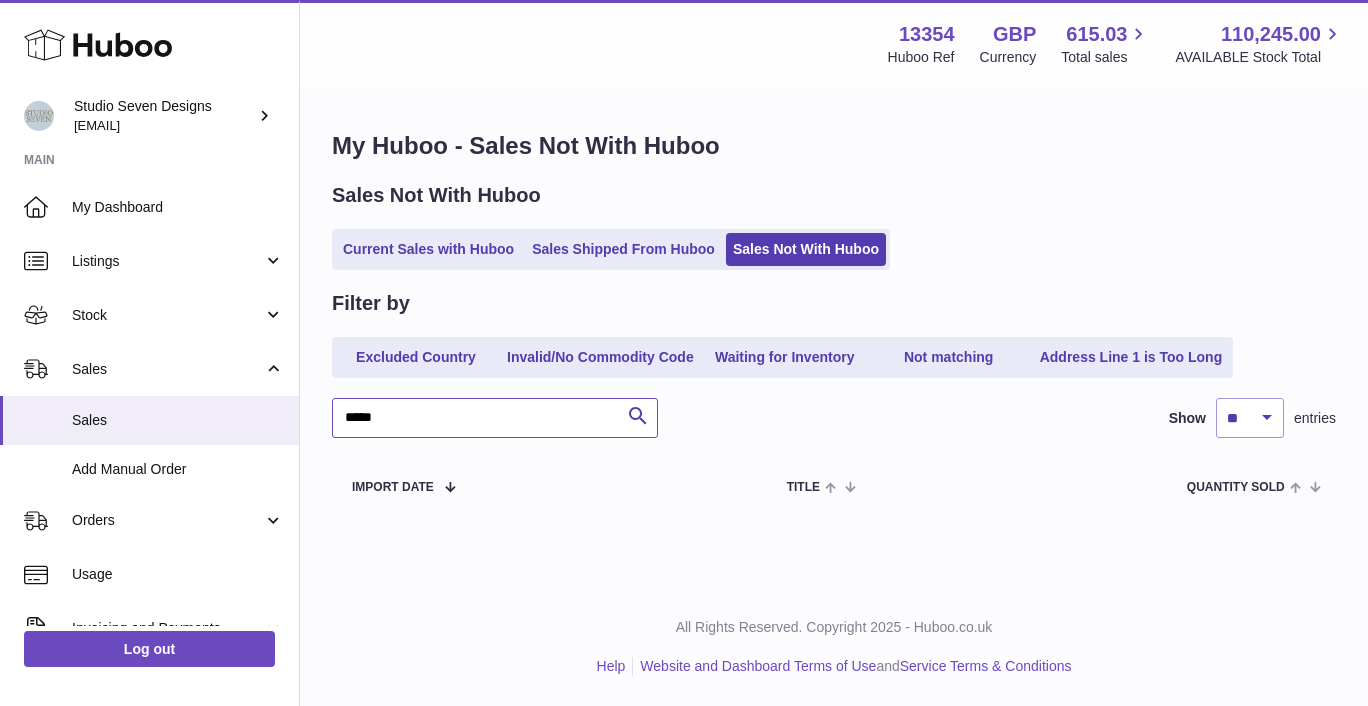 type on "*****" 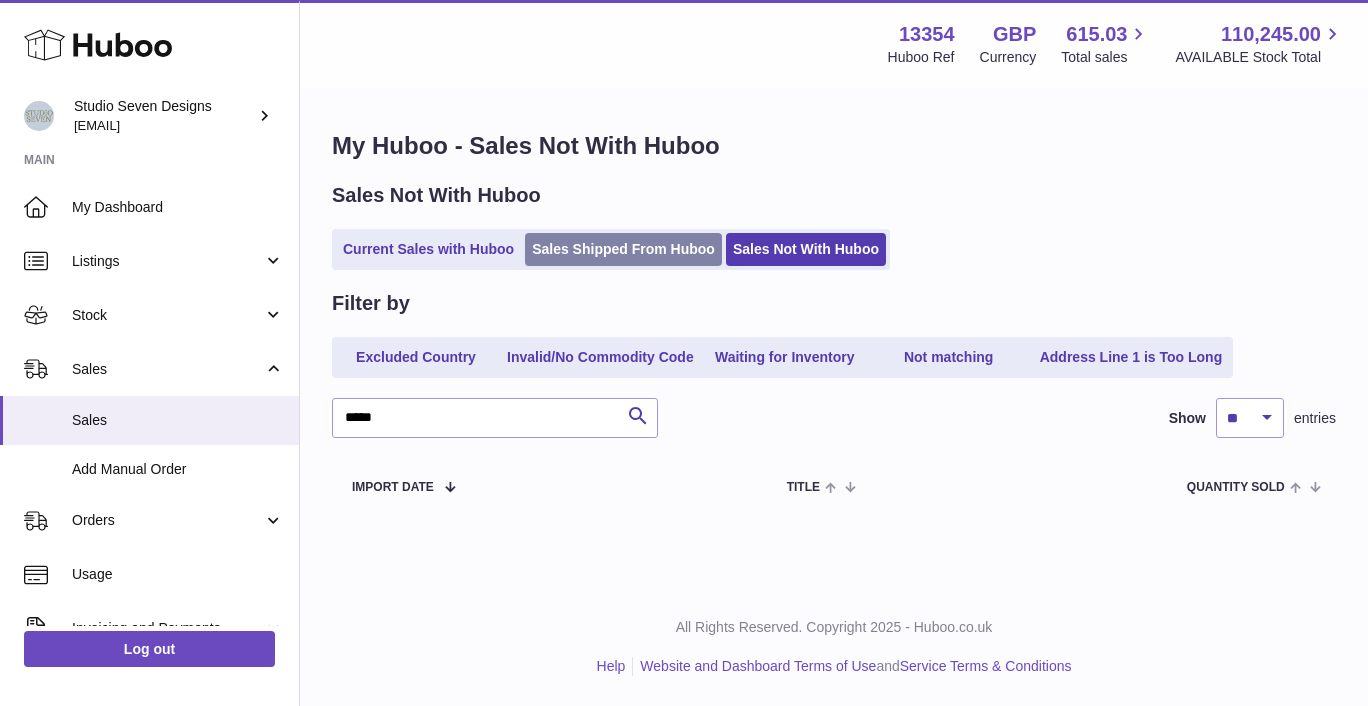 click on "Sales Shipped From Huboo" at bounding box center (623, 249) 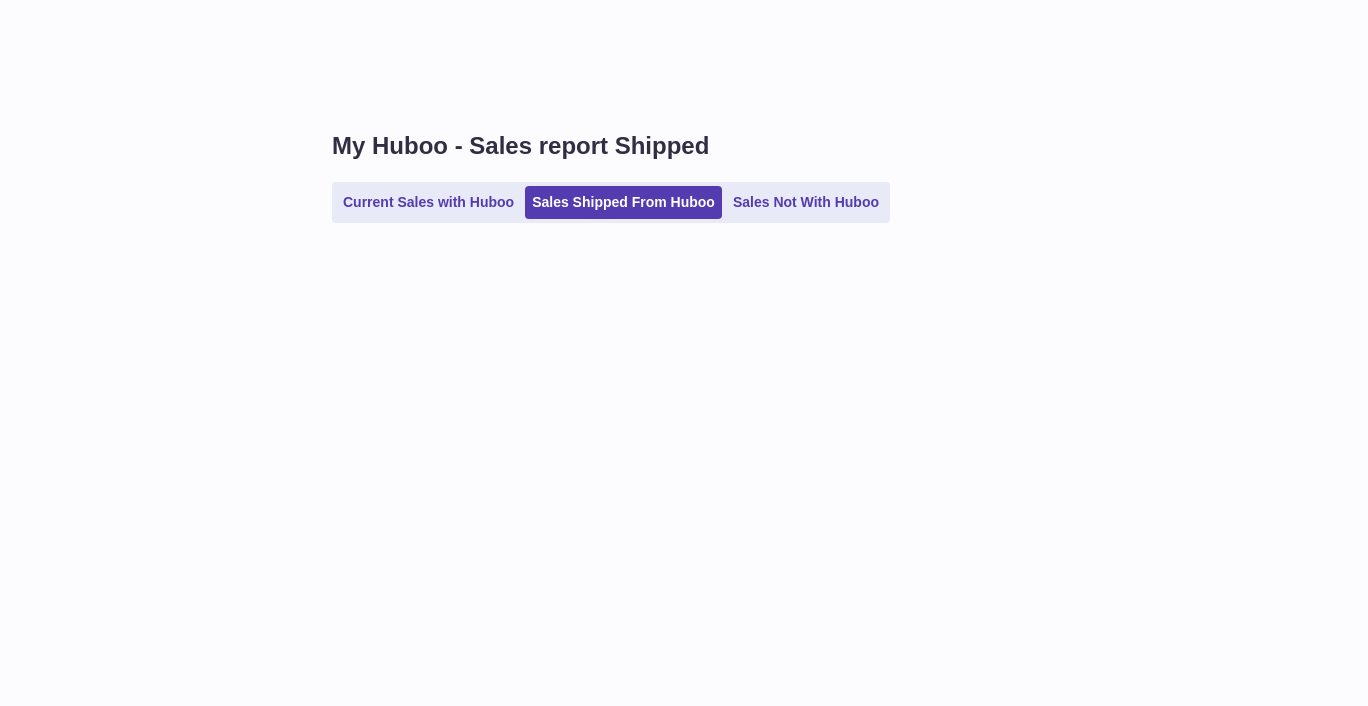 scroll, scrollTop: 0, scrollLeft: 0, axis: both 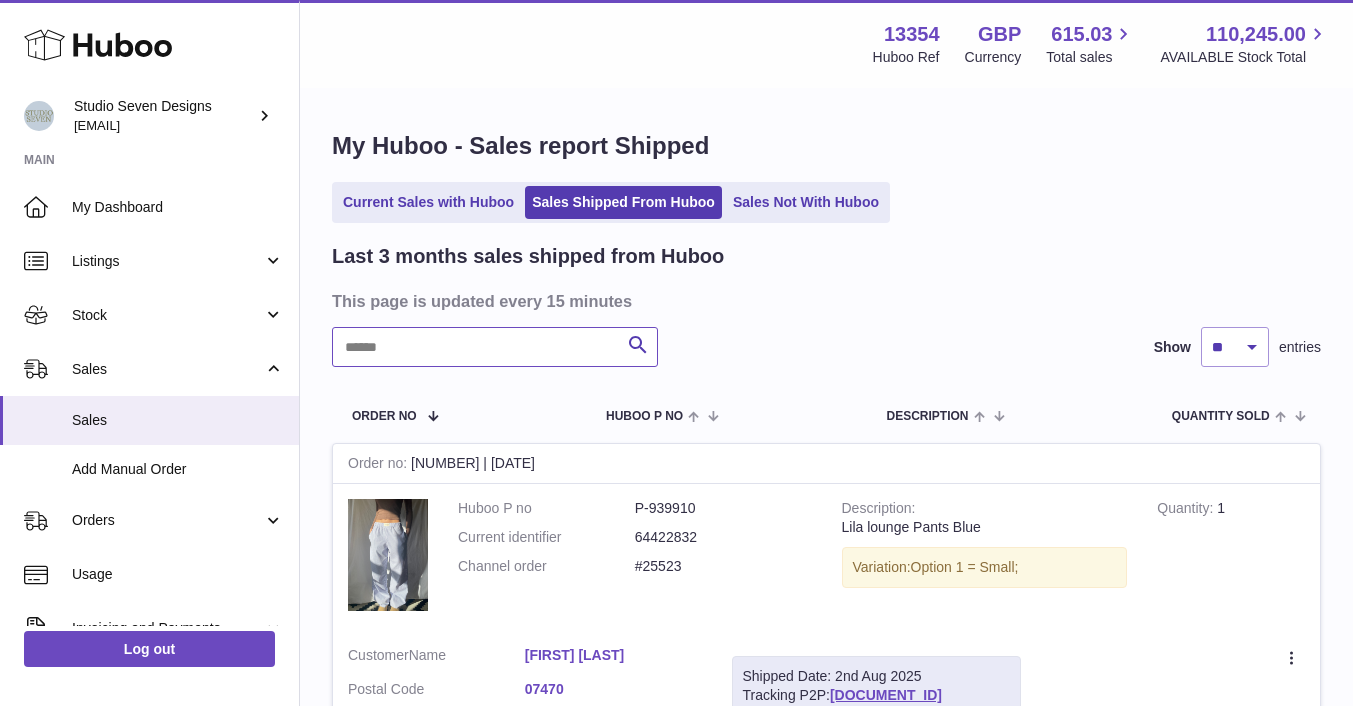 click at bounding box center [495, 347] 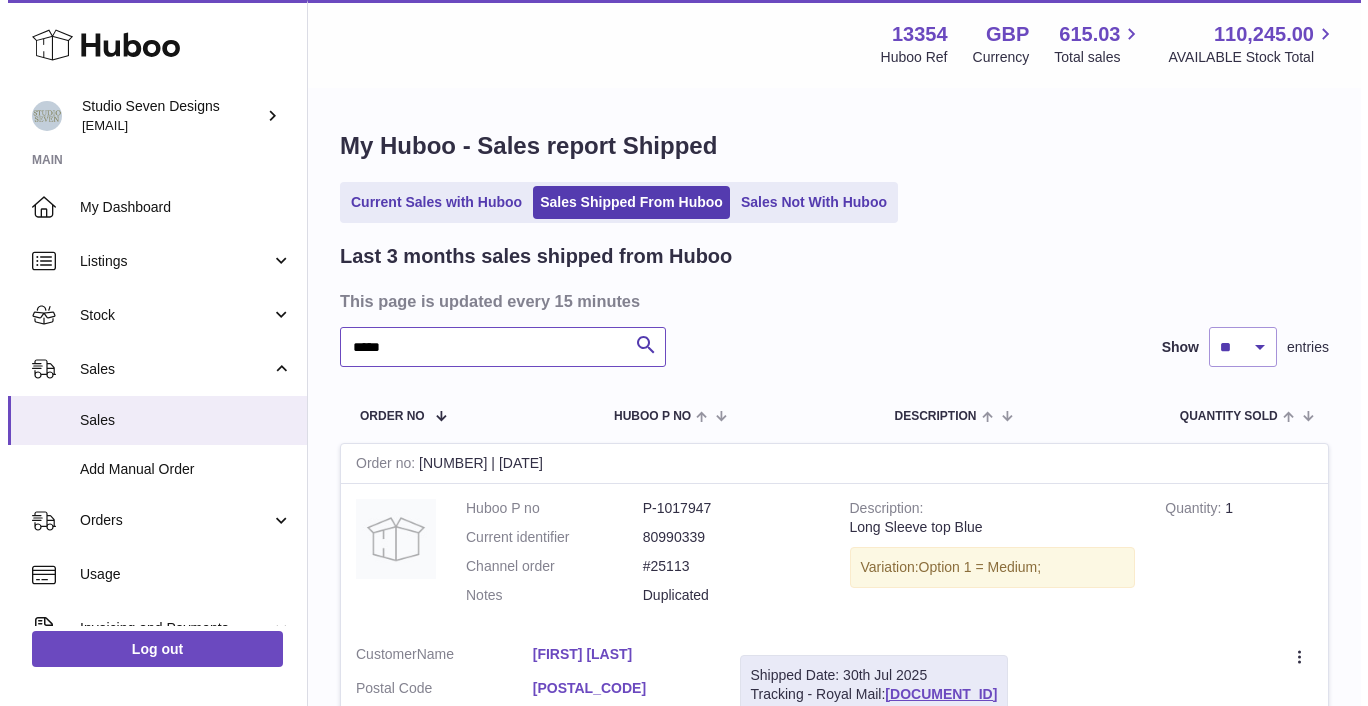 scroll, scrollTop: 235, scrollLeft: 0, axis: vertical 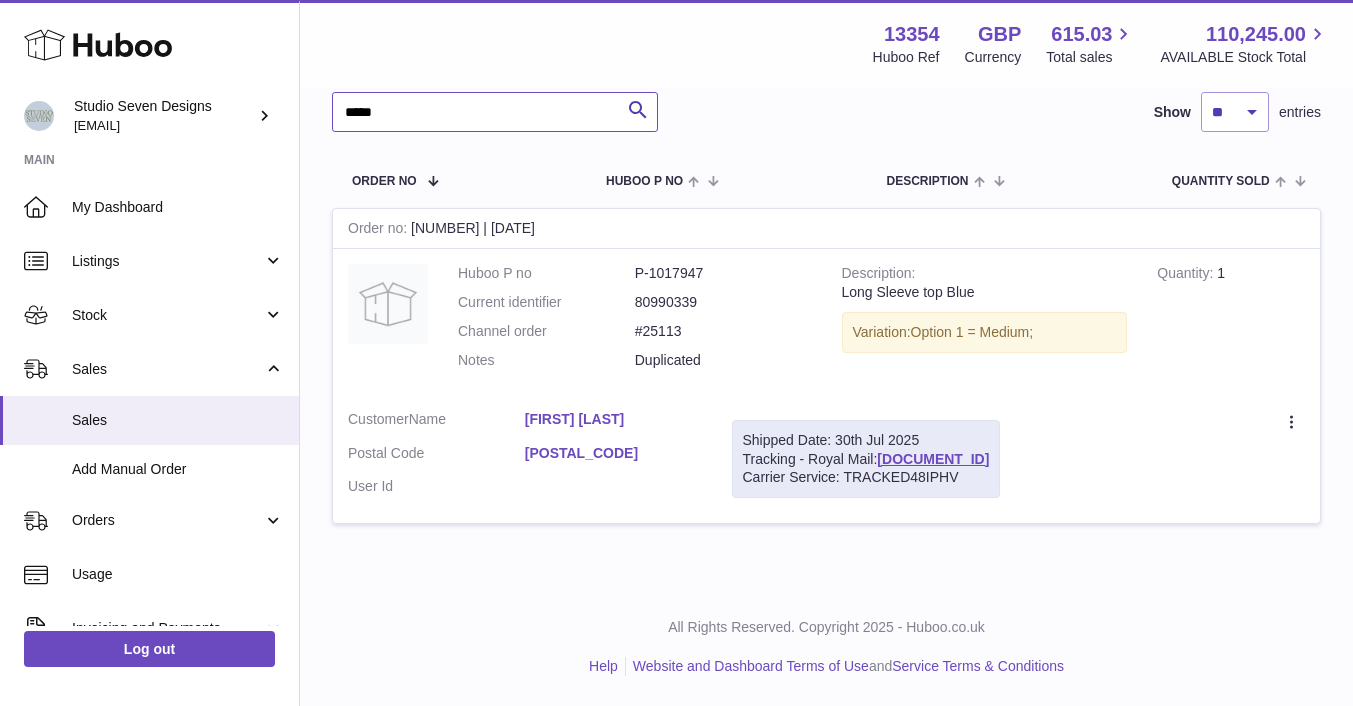 type on "*****" 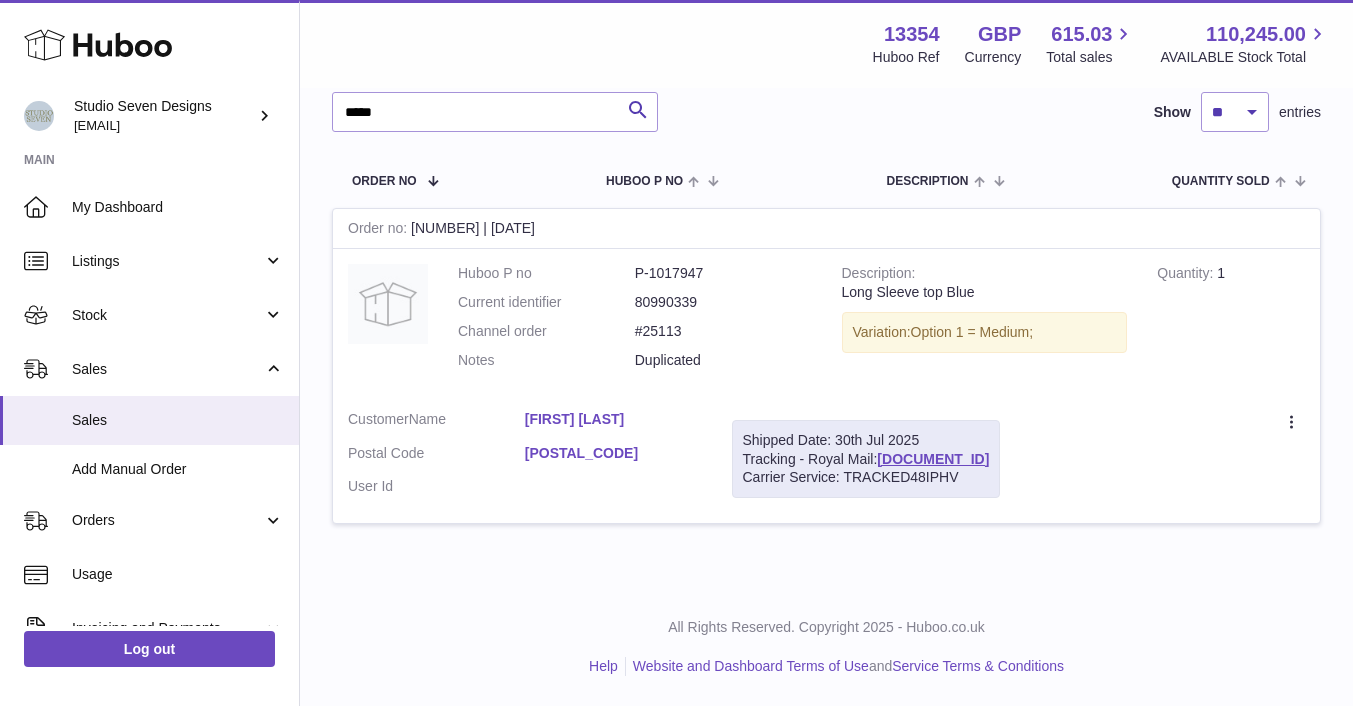 click on "[POSTAL_CODE]" at bounding box center [613, 453] 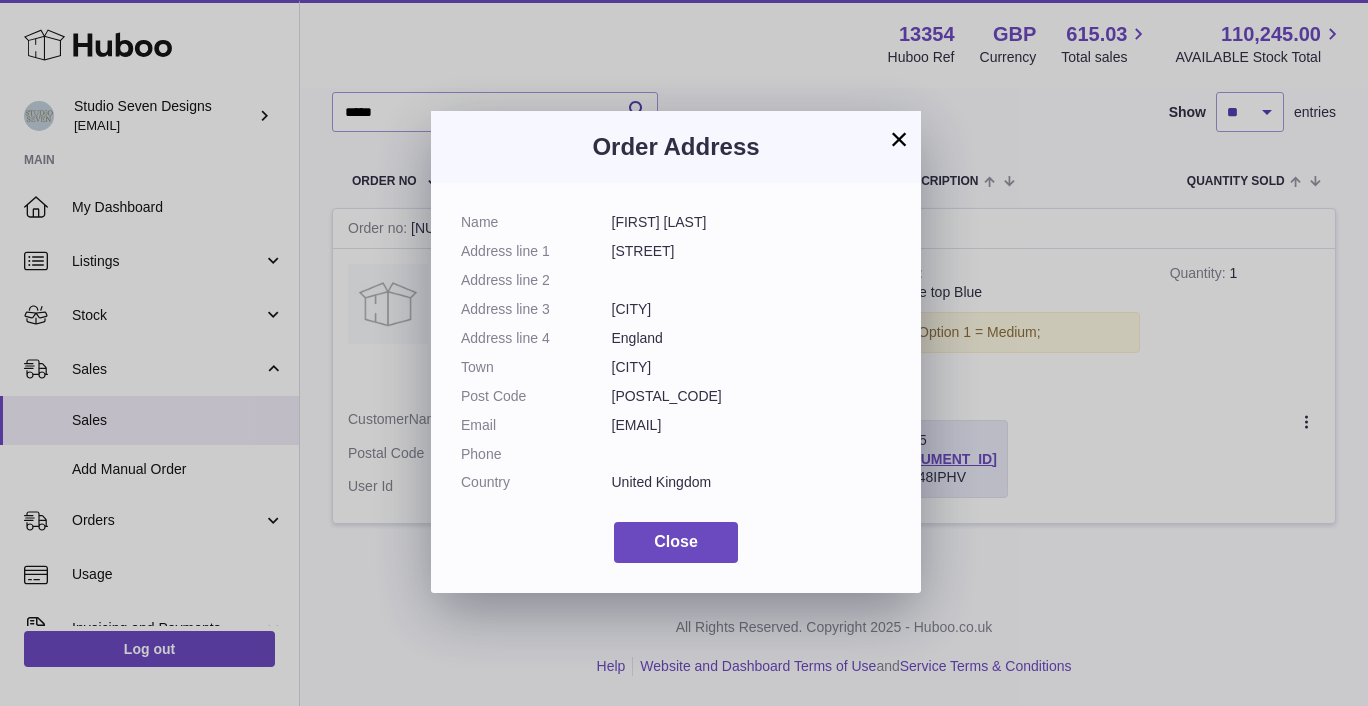 click on "×" at bounding box center [899, 139] 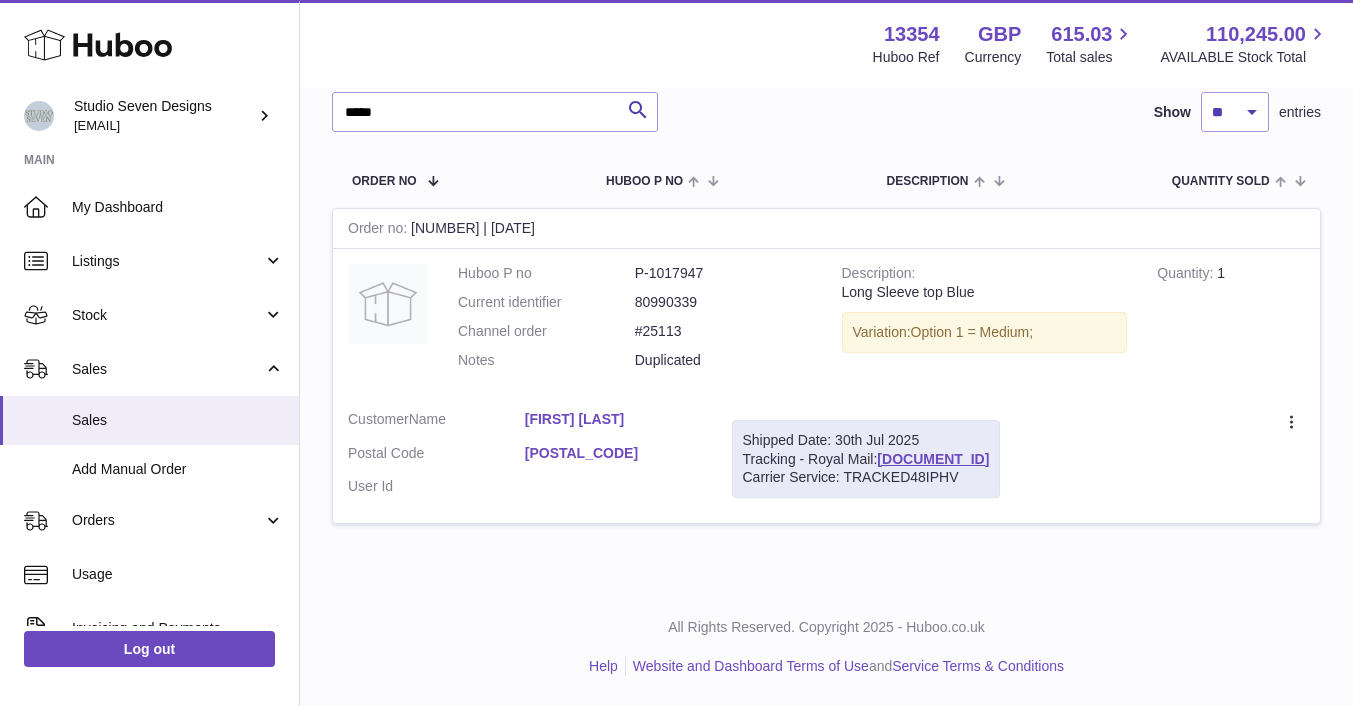 click on "[FIRST] [LAST]" at bounding box center [613, 419] 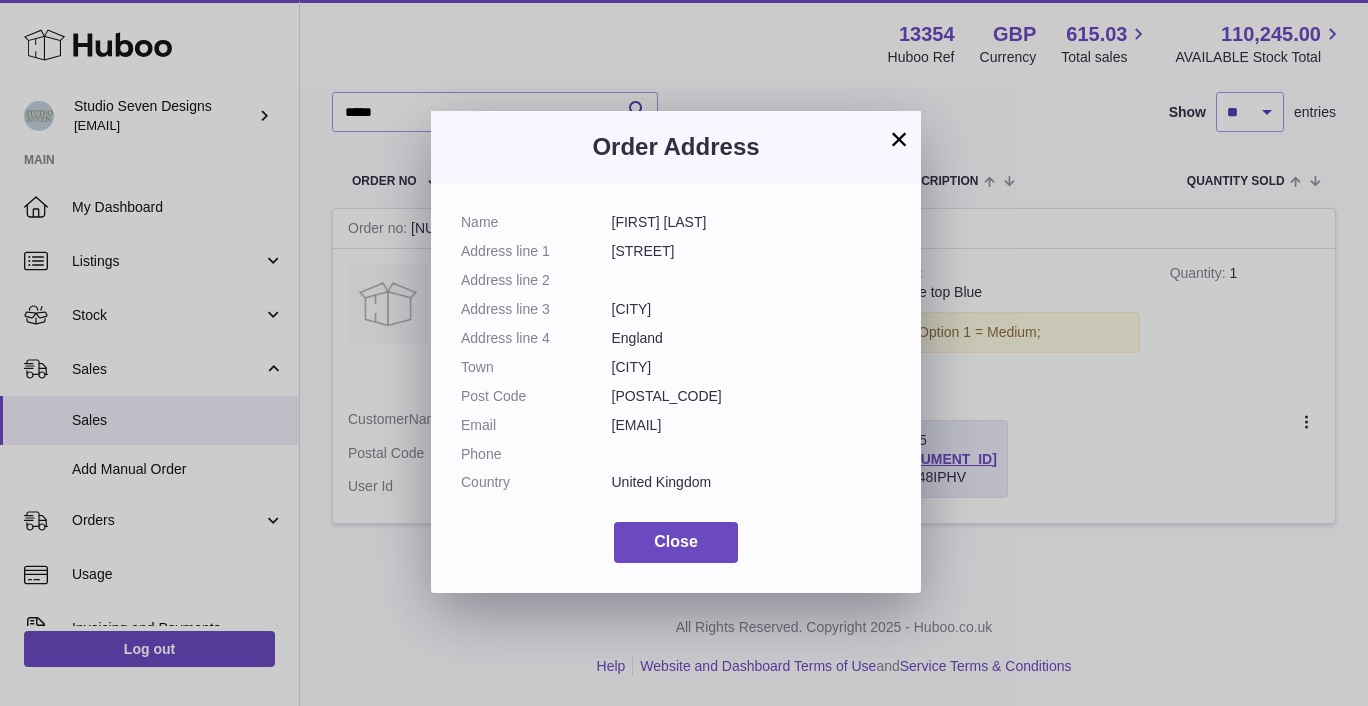 click on "Name
[FIRST] [LAST]
Address line 1
[STREET]
Address line 2
Address line 3
[CITY]
Address line 4
[COUNTRY]
Town
[CITY]
Post Code
[POSTAL_CODE]
Email
[EMAIL]
Phone
Country
United Kingdom" at bounding box center (676, 357) 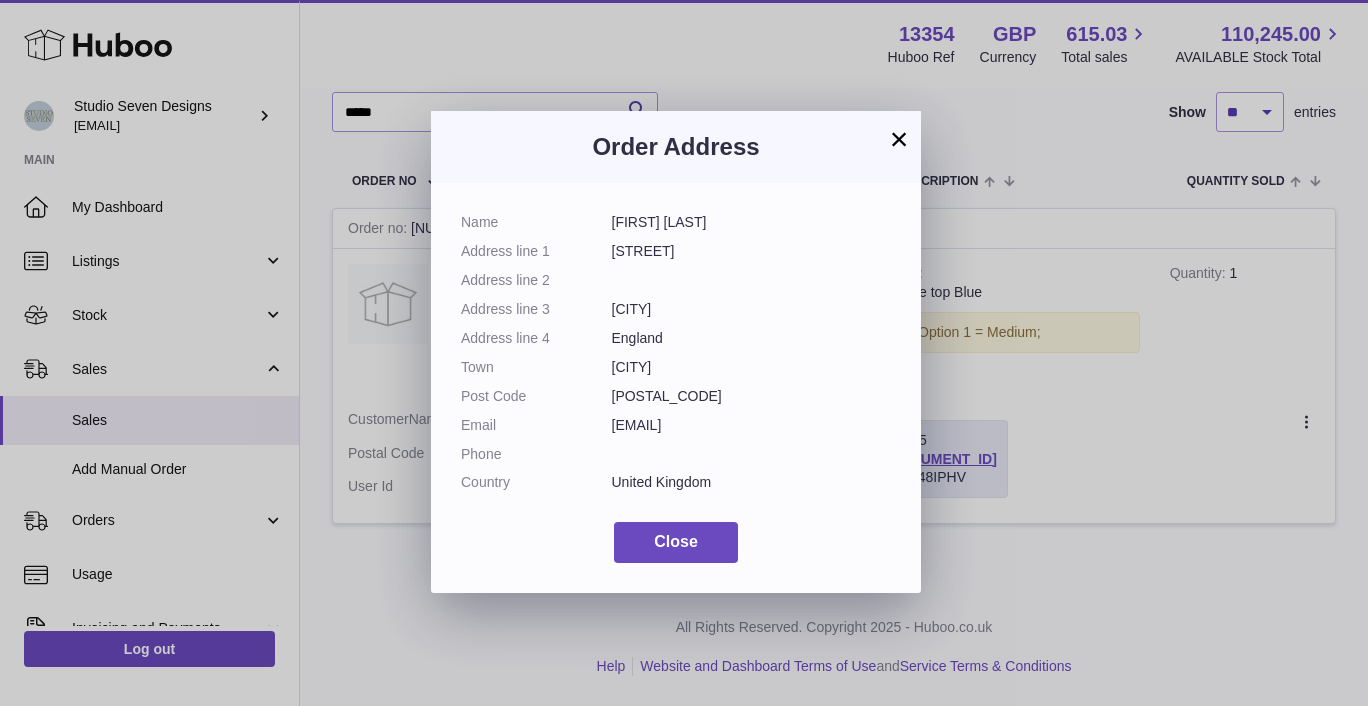 click at bounding box center [752, 280] 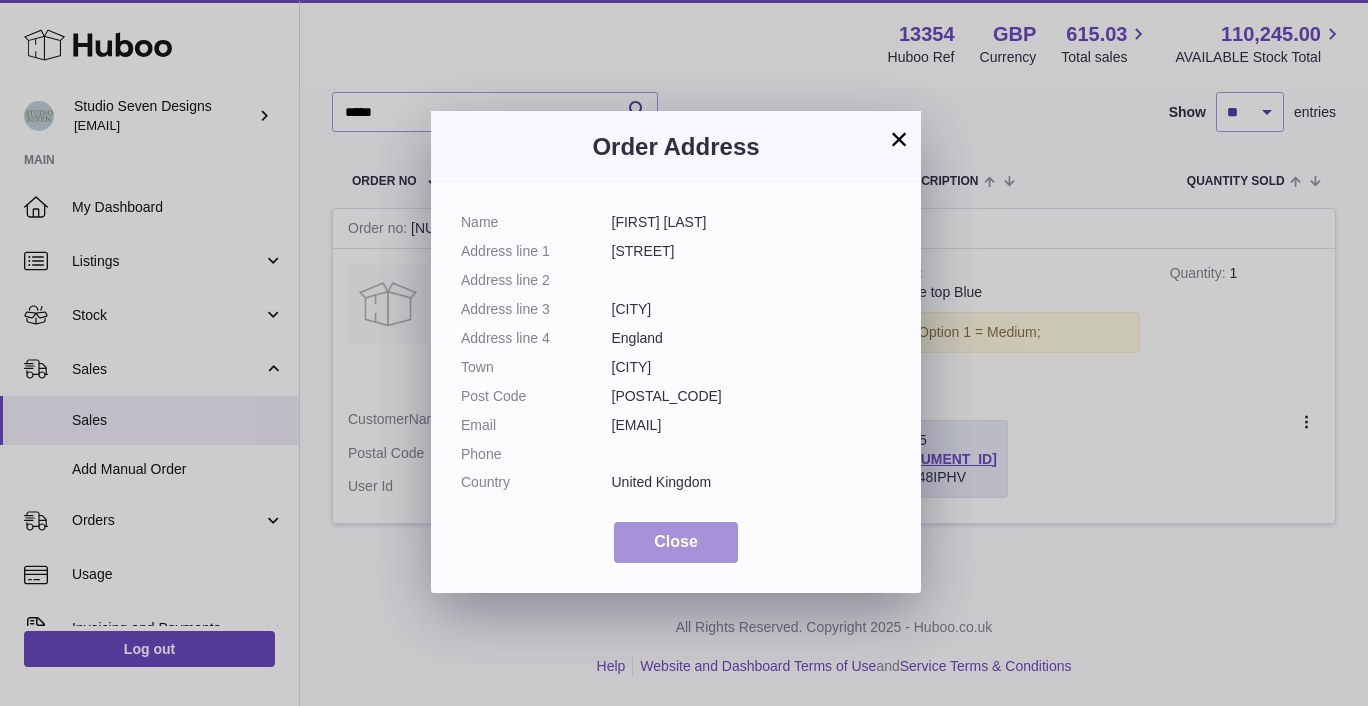 click on "Close" at bounding box center [676, 541] 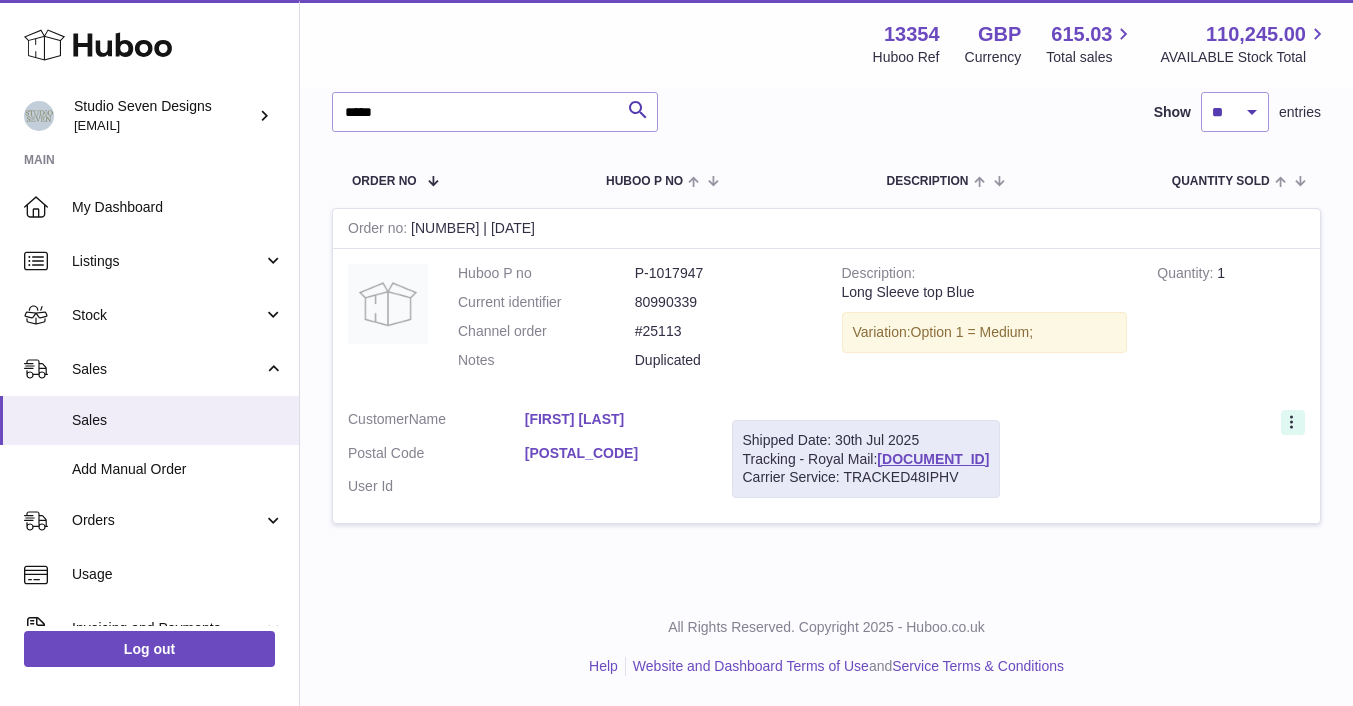 click 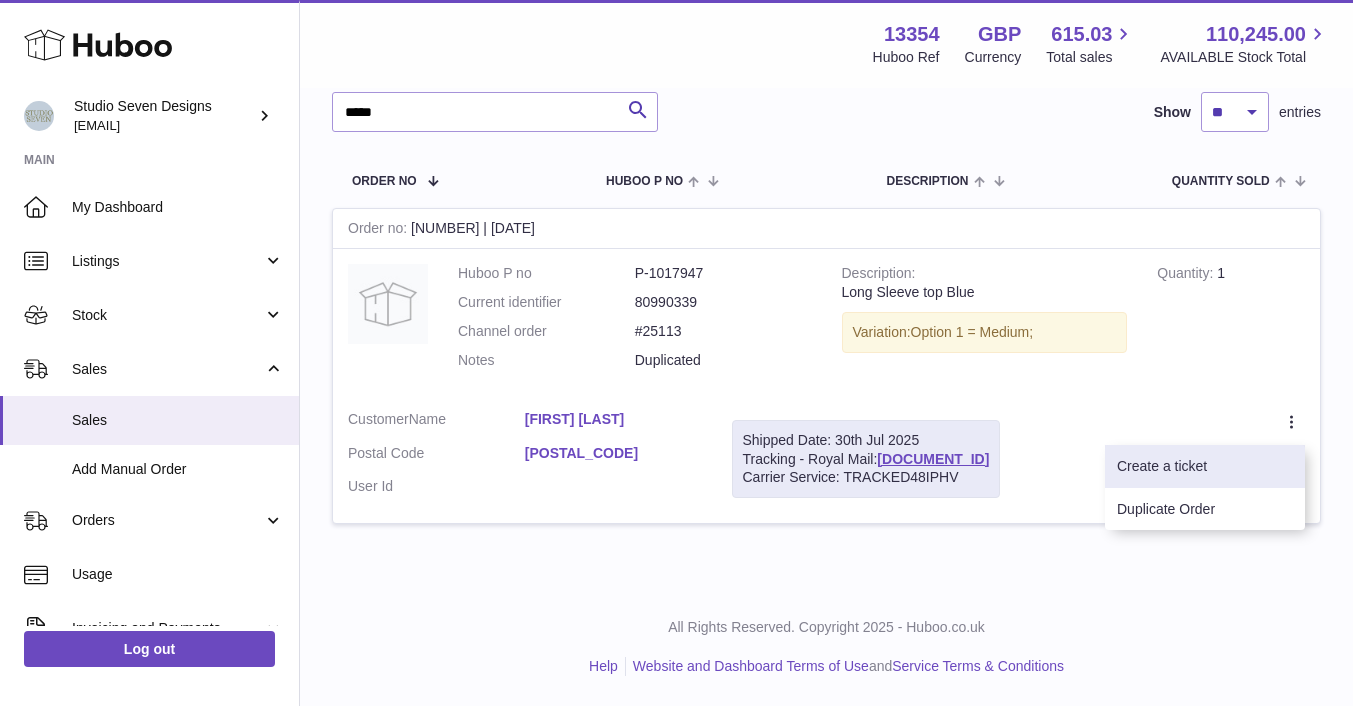 click on "Create a ticket" at bounding box center [1205, 466] 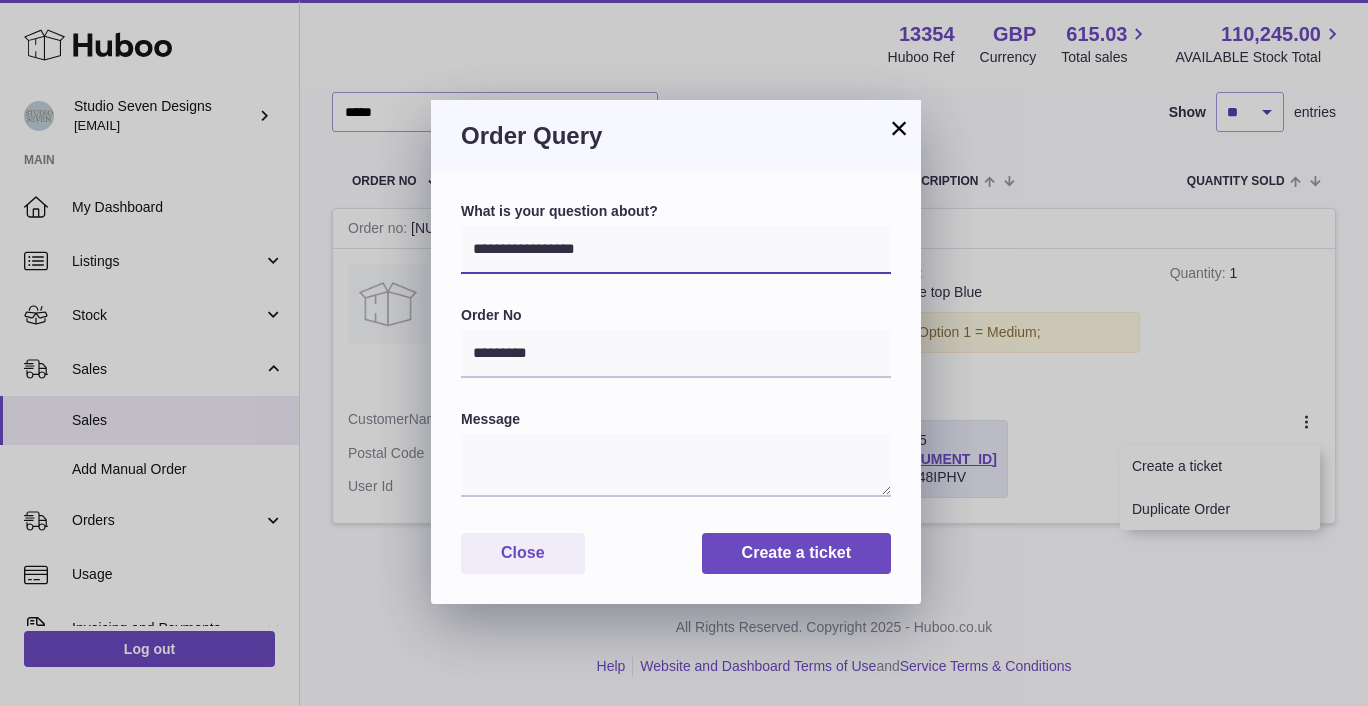 click on "**********" at bounding box center [676, 250] 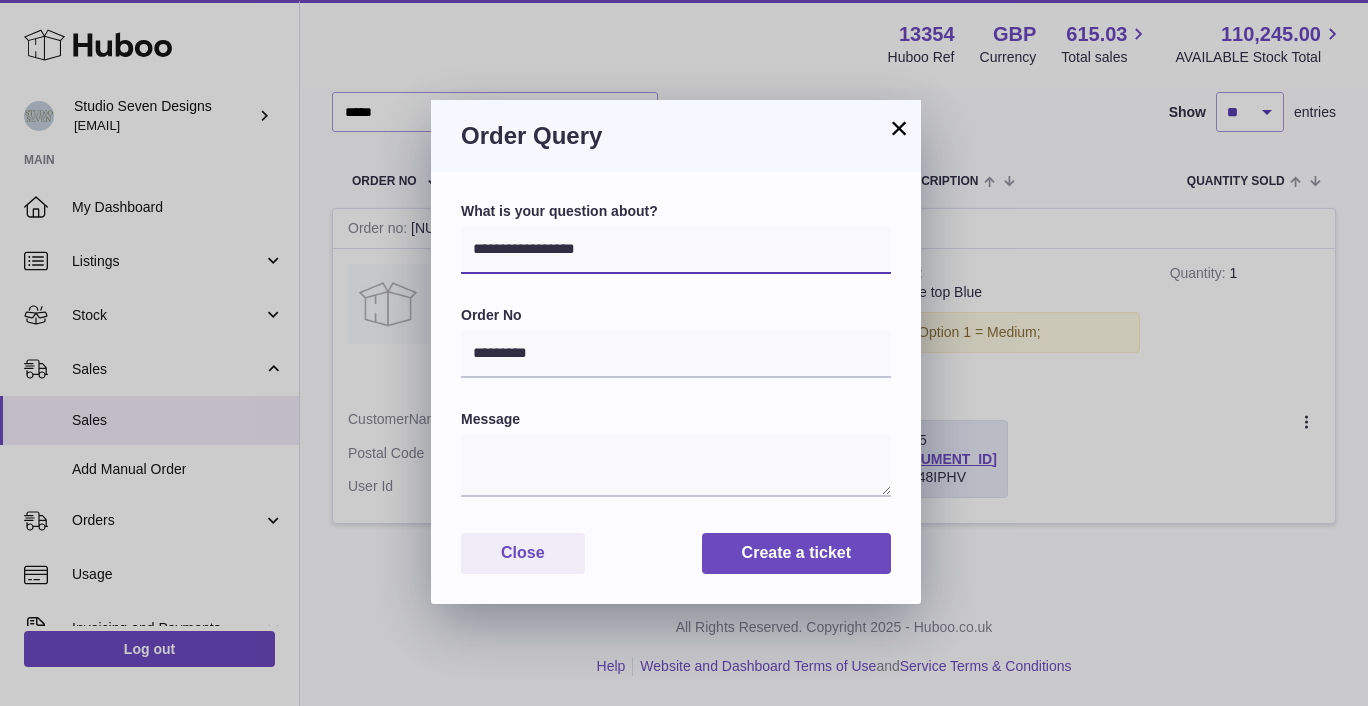 select on "*****" 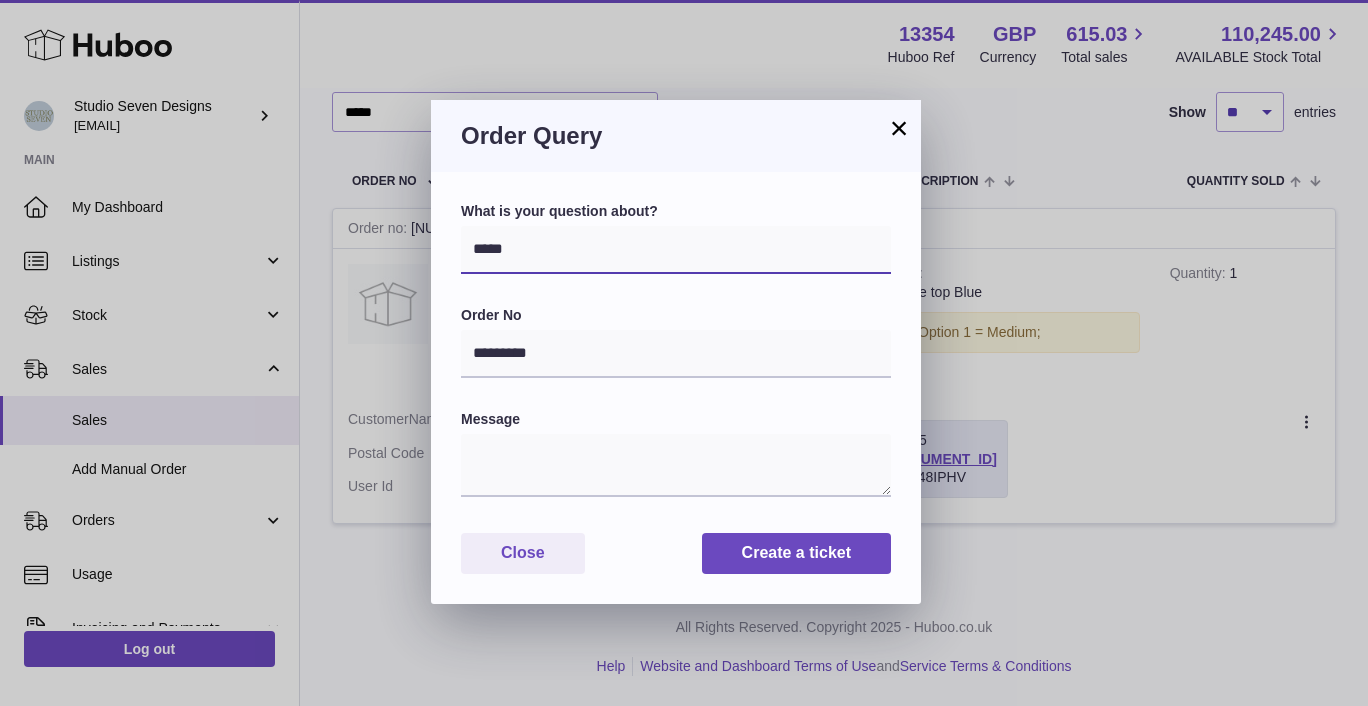 click on "**********" at bounding box center [676, 250] 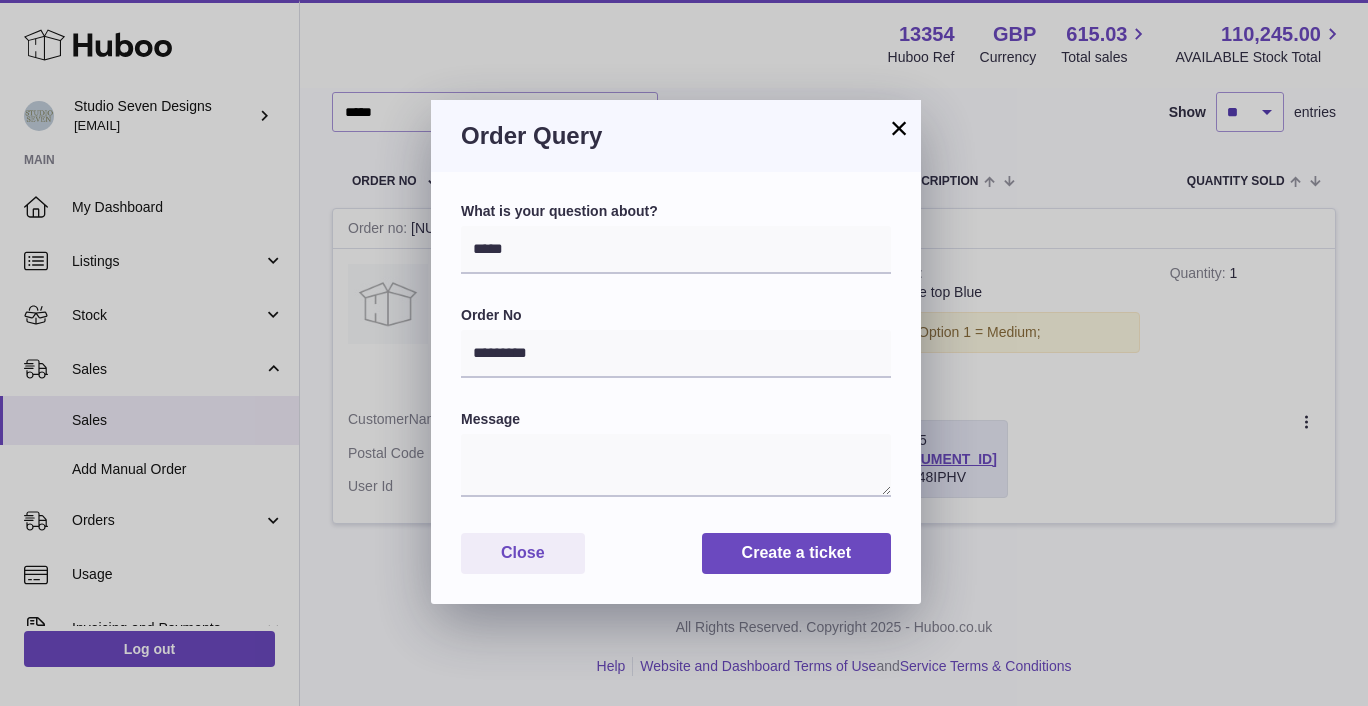 click on "Message" at bounding box center [676, 419] 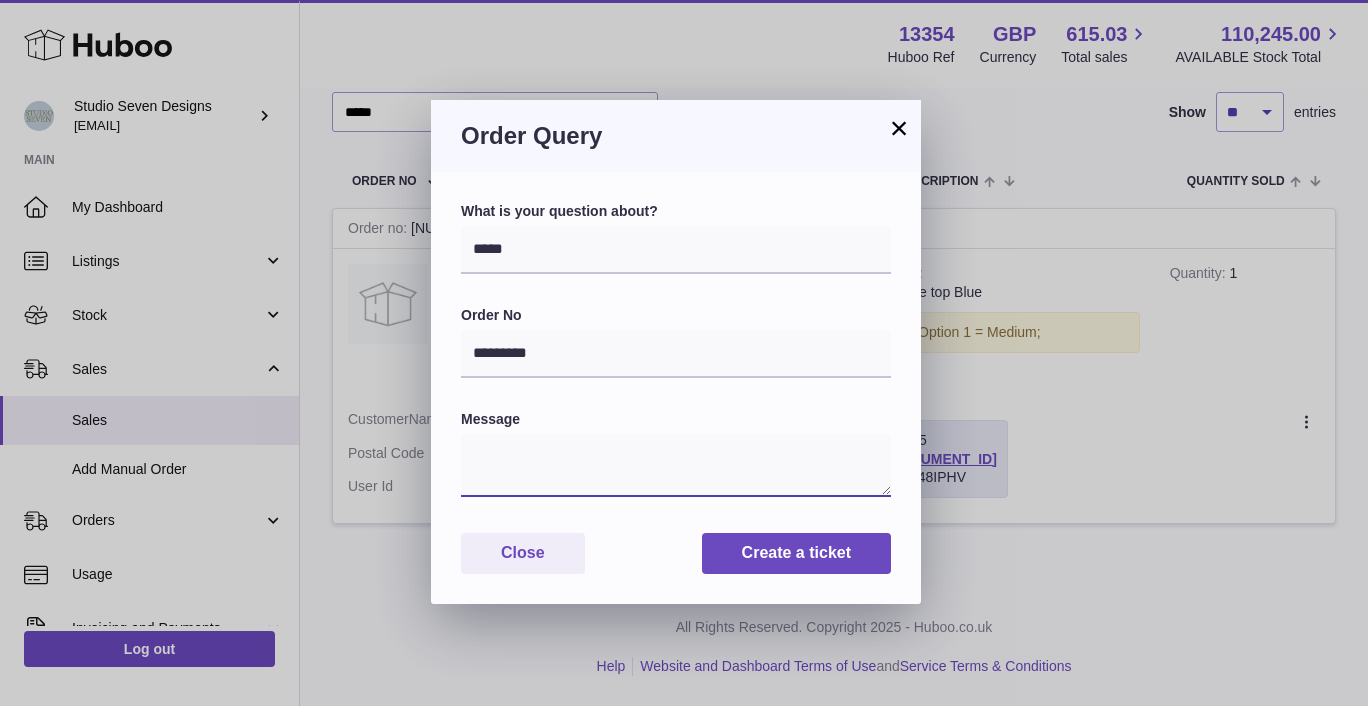 click at bounding box center [676, 465] 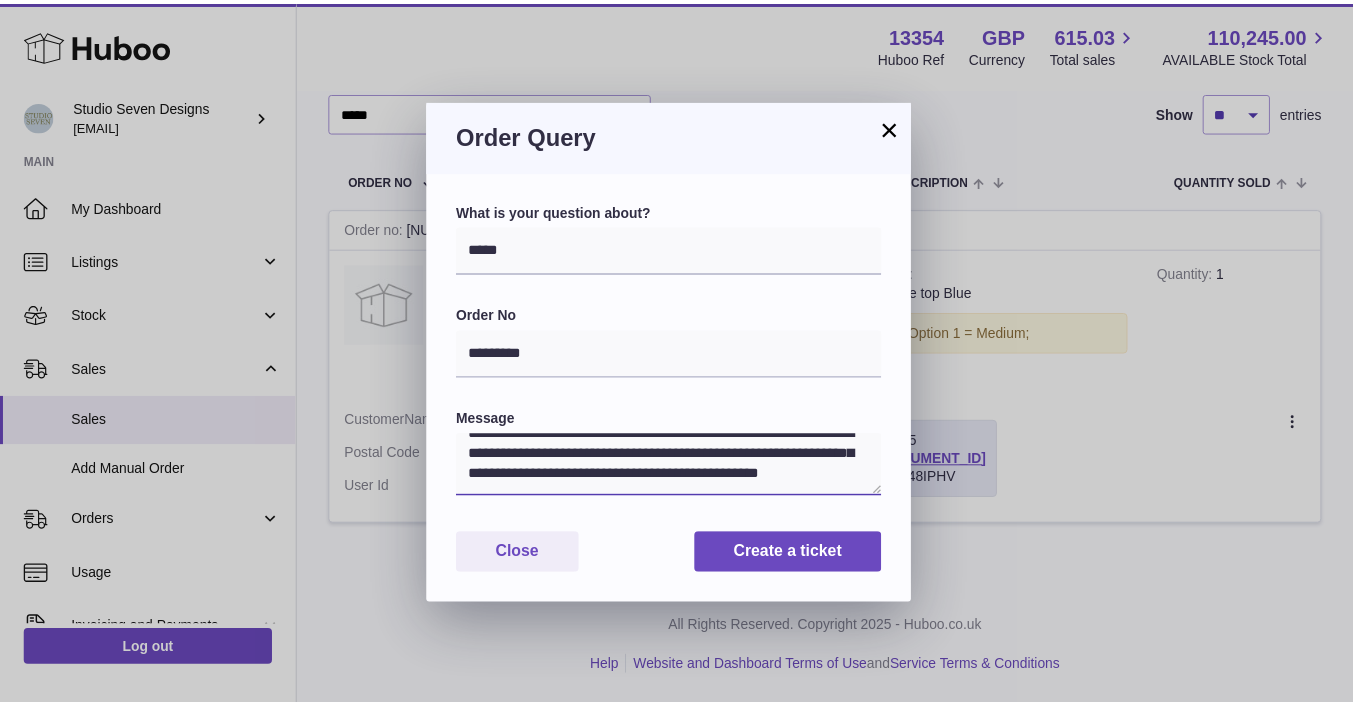 scroll, scrollTop: 28, scrollLeft: 0, axis: vertical 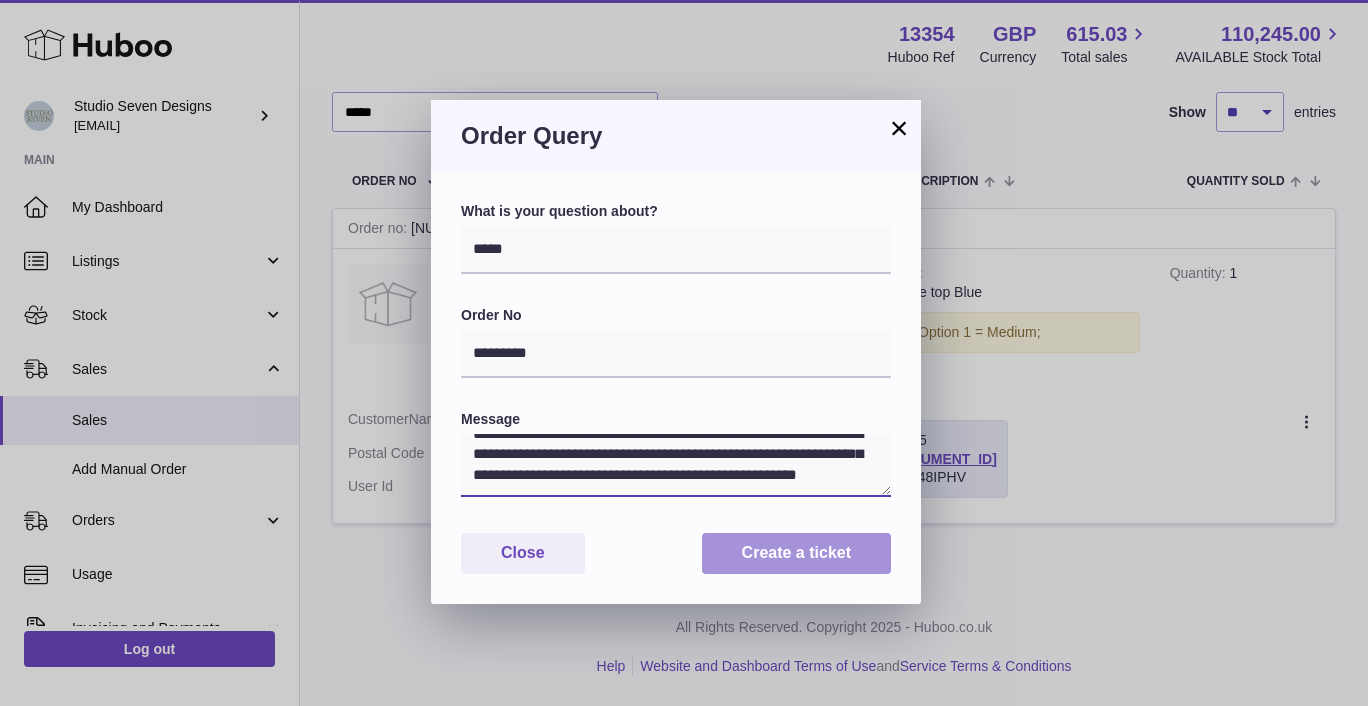 type on "[REDACTED]" 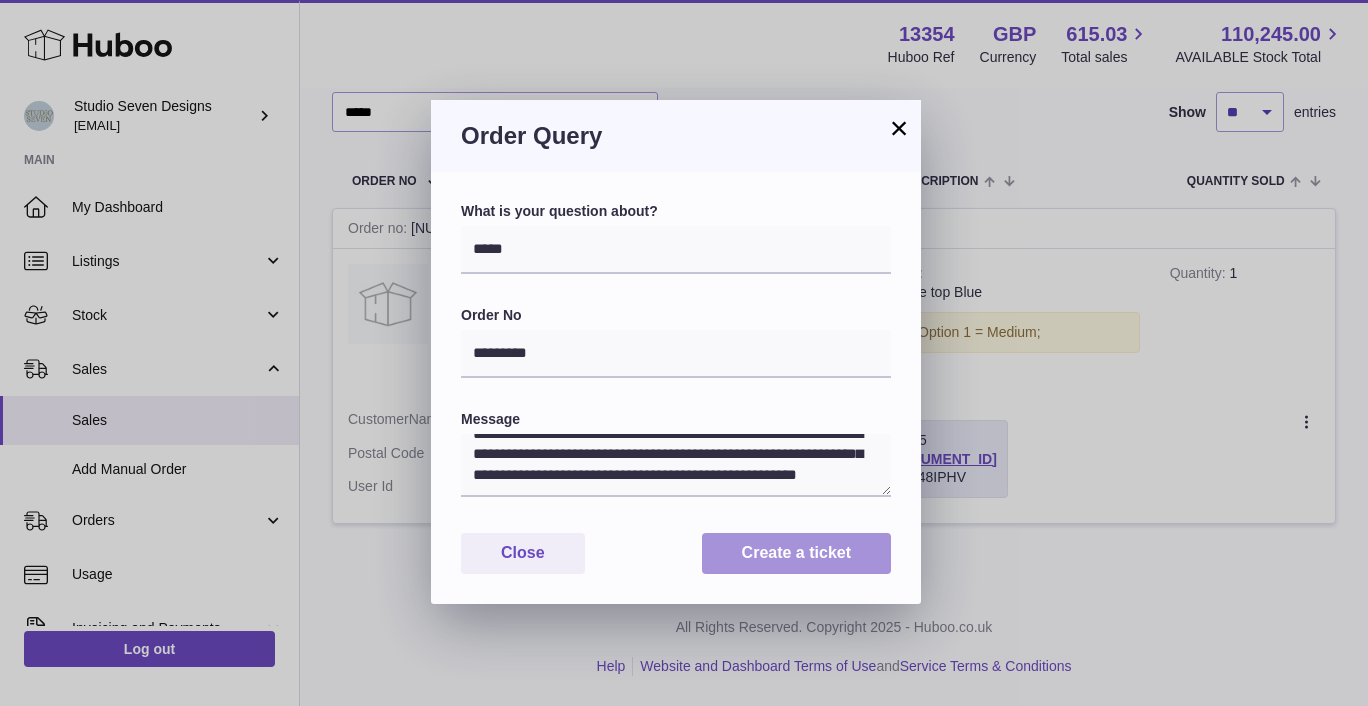 click on "Create a ticket" at bounding box center (796, 553) 